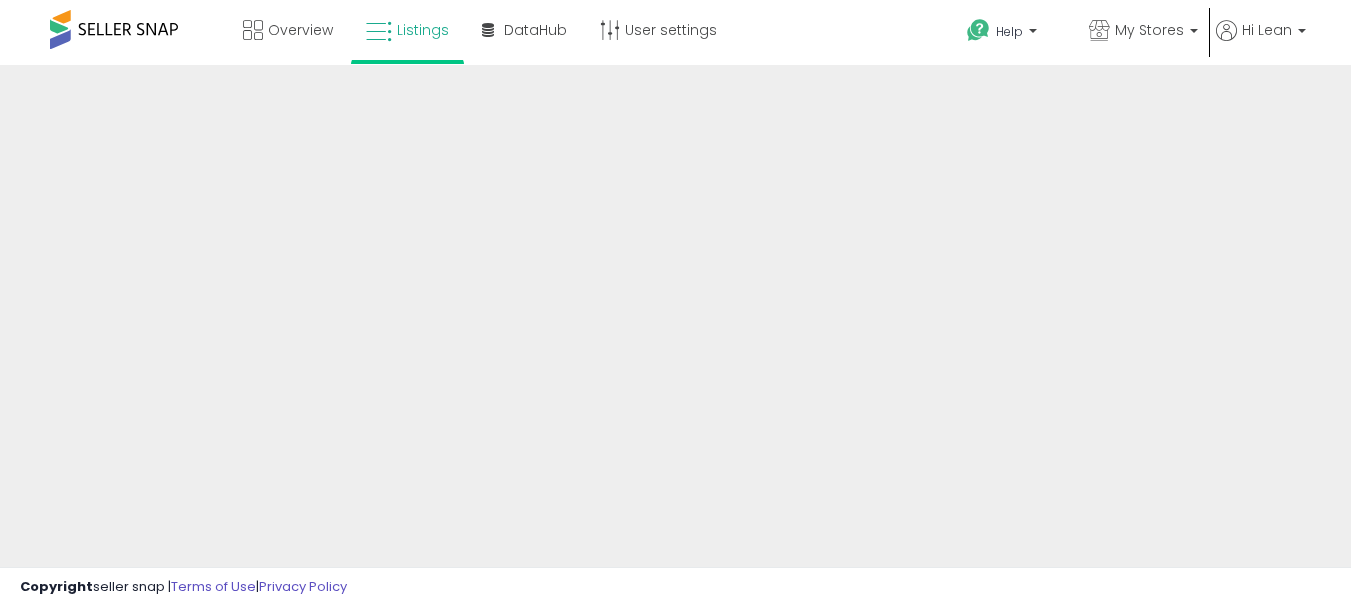 scroll, scrollTop: 0, scrollLeft: 0, axis: both 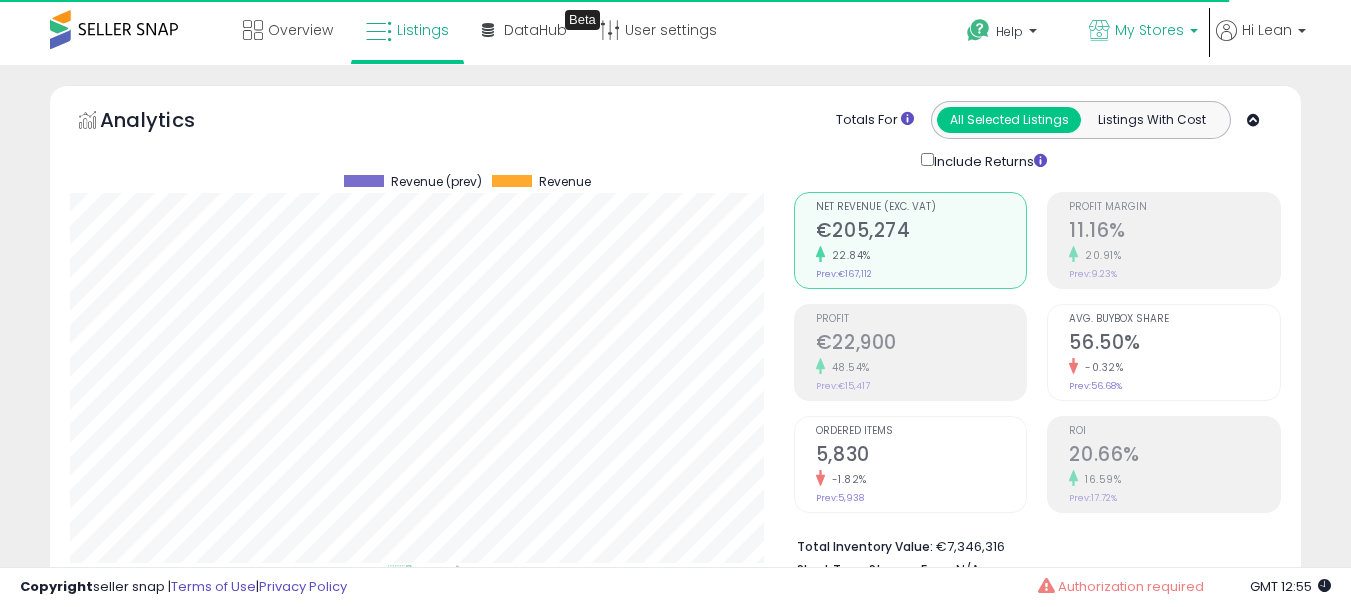 click on "My Stores" at bounding box center [1149, 30] 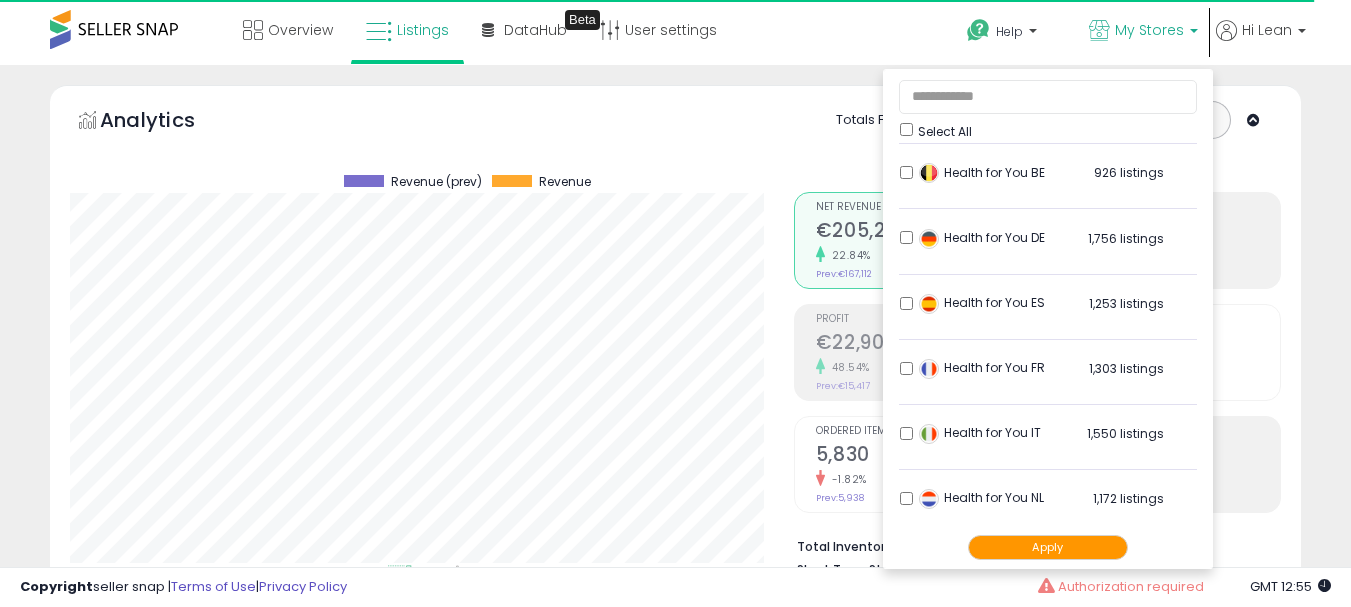scroll, scrollTop: 852, scrollLeft: 0, axis: vertical 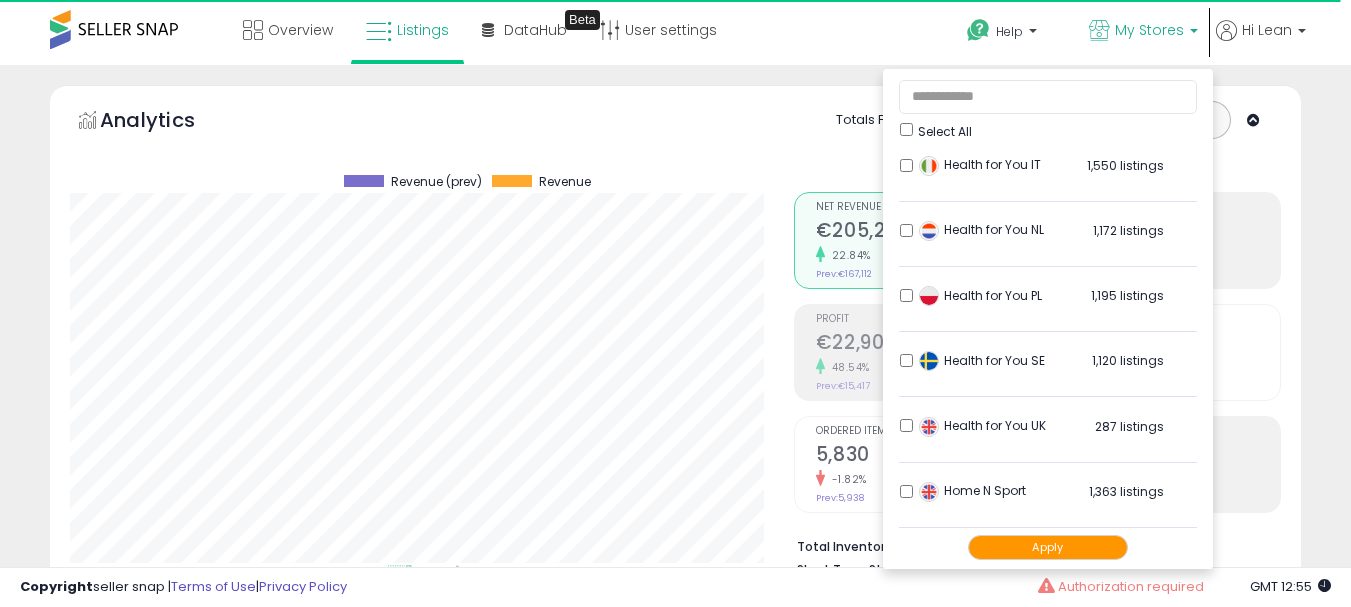 click on "Apply" at bounding box center (1048, 547) 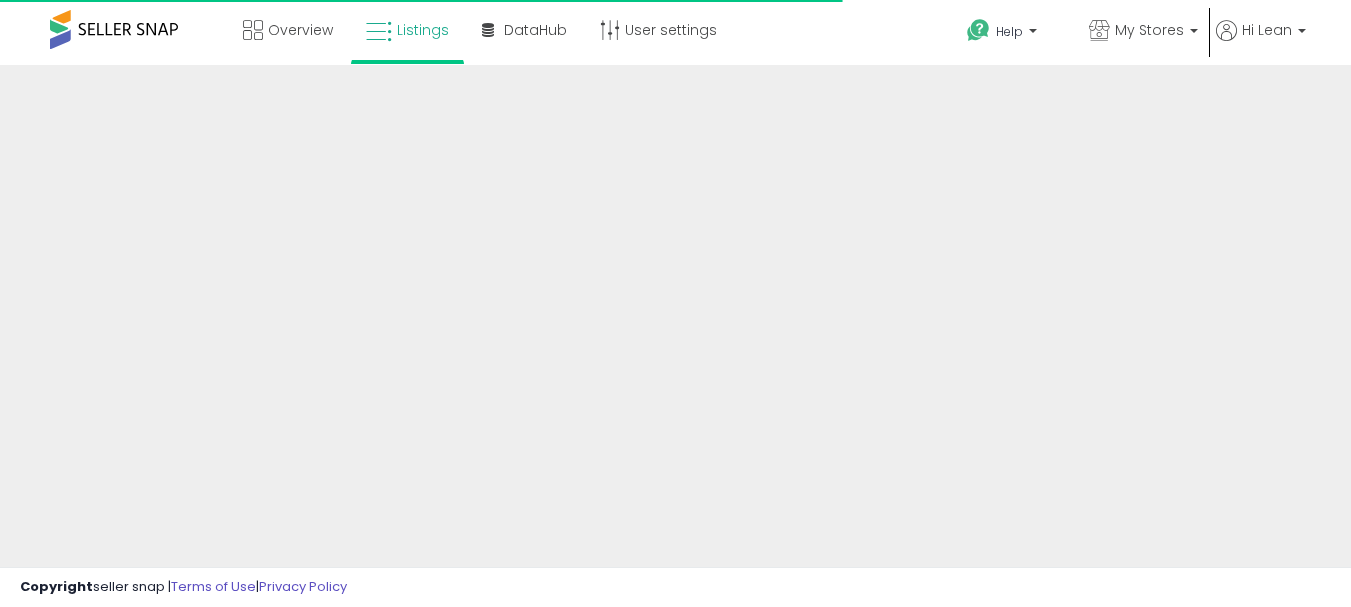 scroll, scrollTop: 0, scrollLeft: 0, axis: both 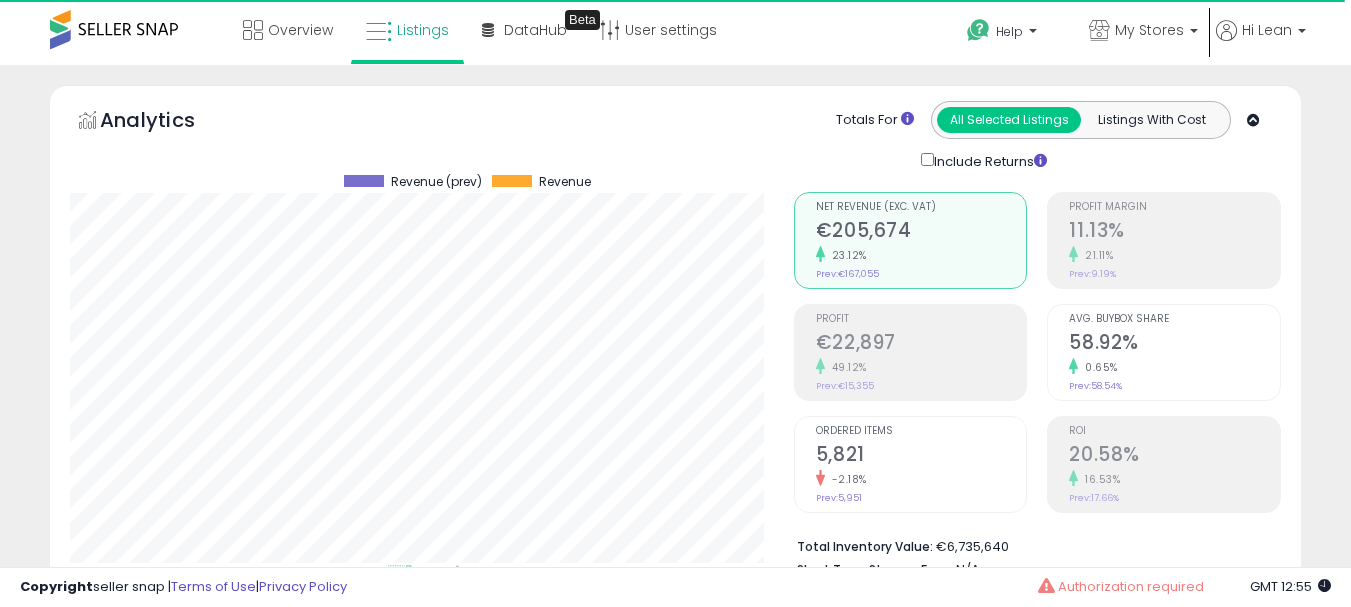 click on "5,821" at bounding box center (921, 456) 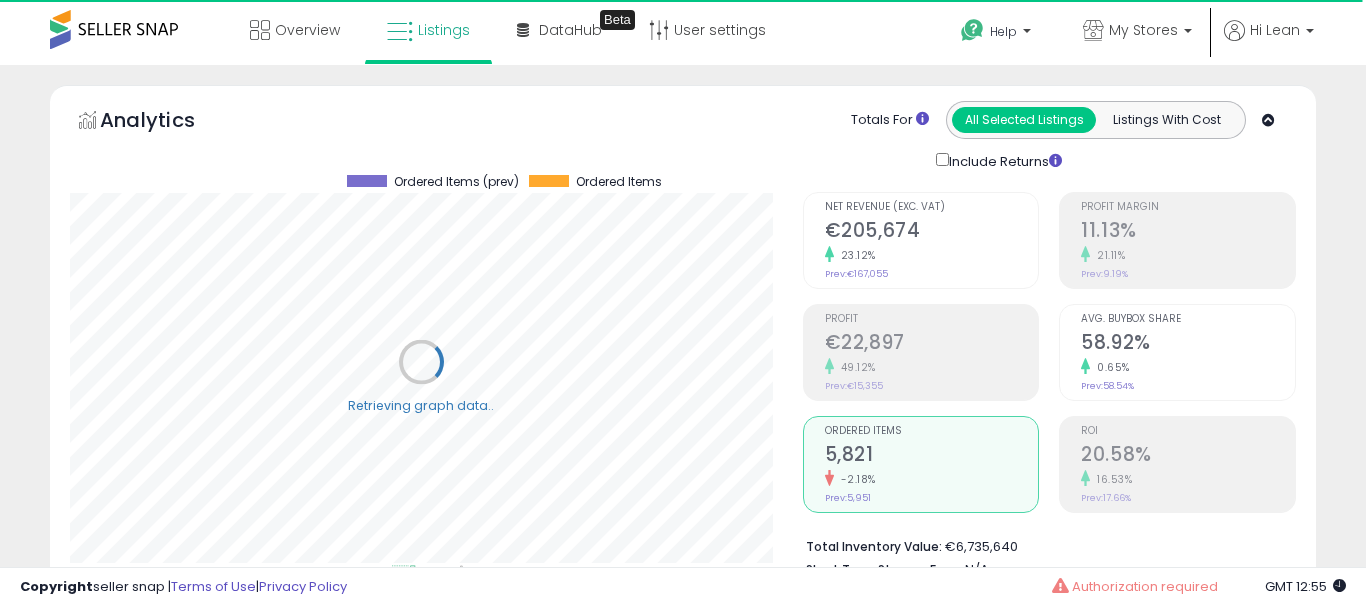 scroll, scrollTop: 999590, scrollLeft: 999267, axis: both 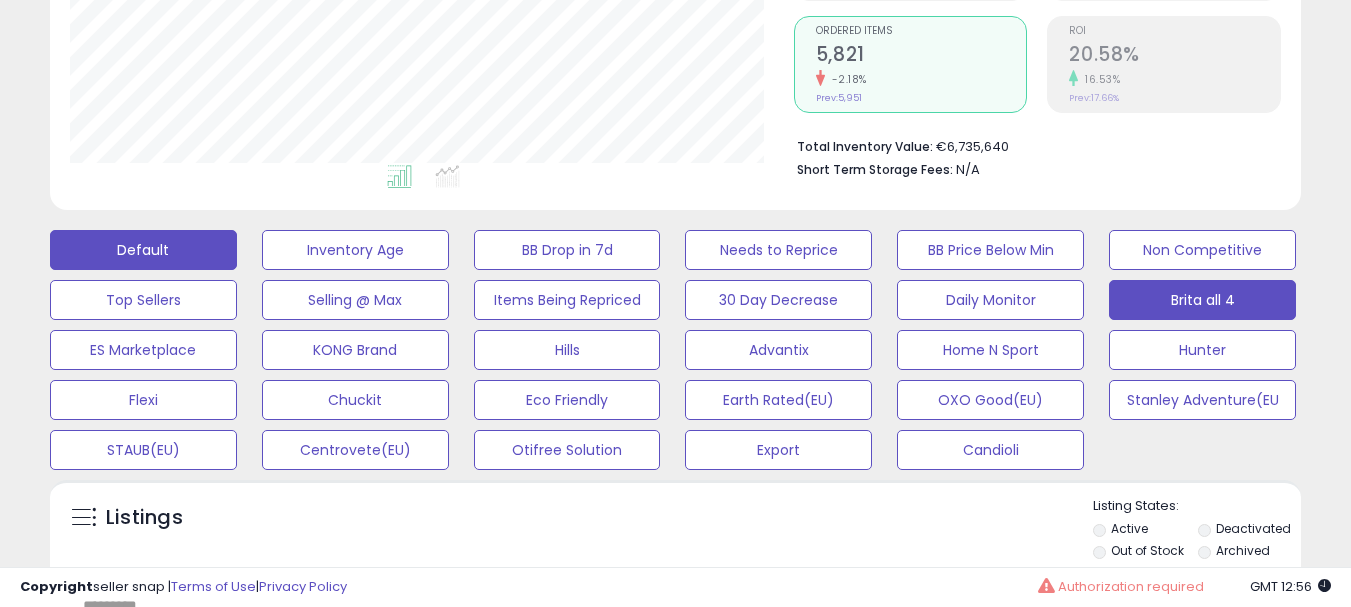 click on "Brita all 4" at bounding box center (355, 250) 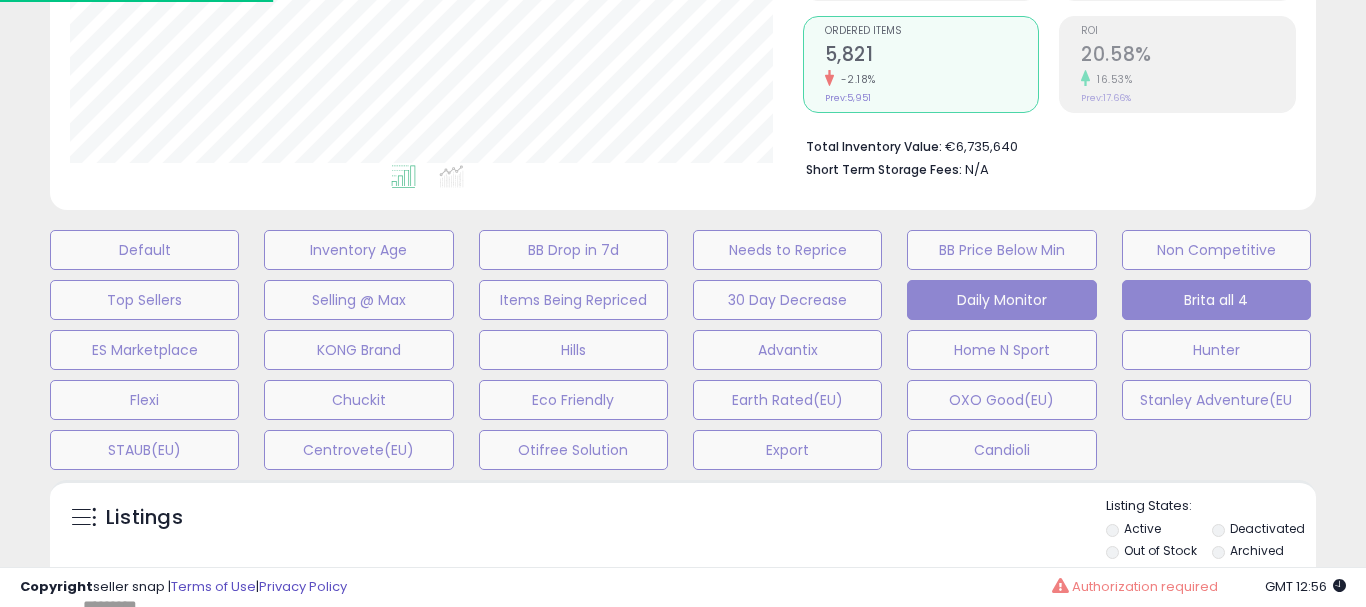 scroll, scrollTop: 999590, scrollLeft: 999267, axis: both 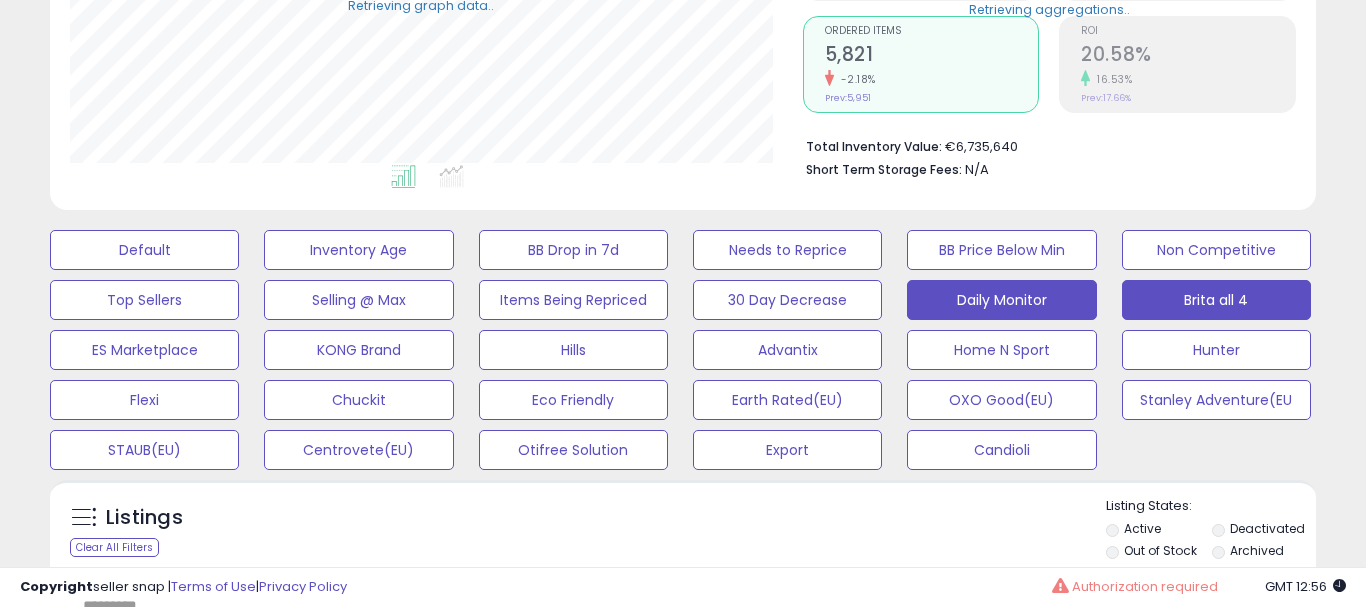 type on "*****" 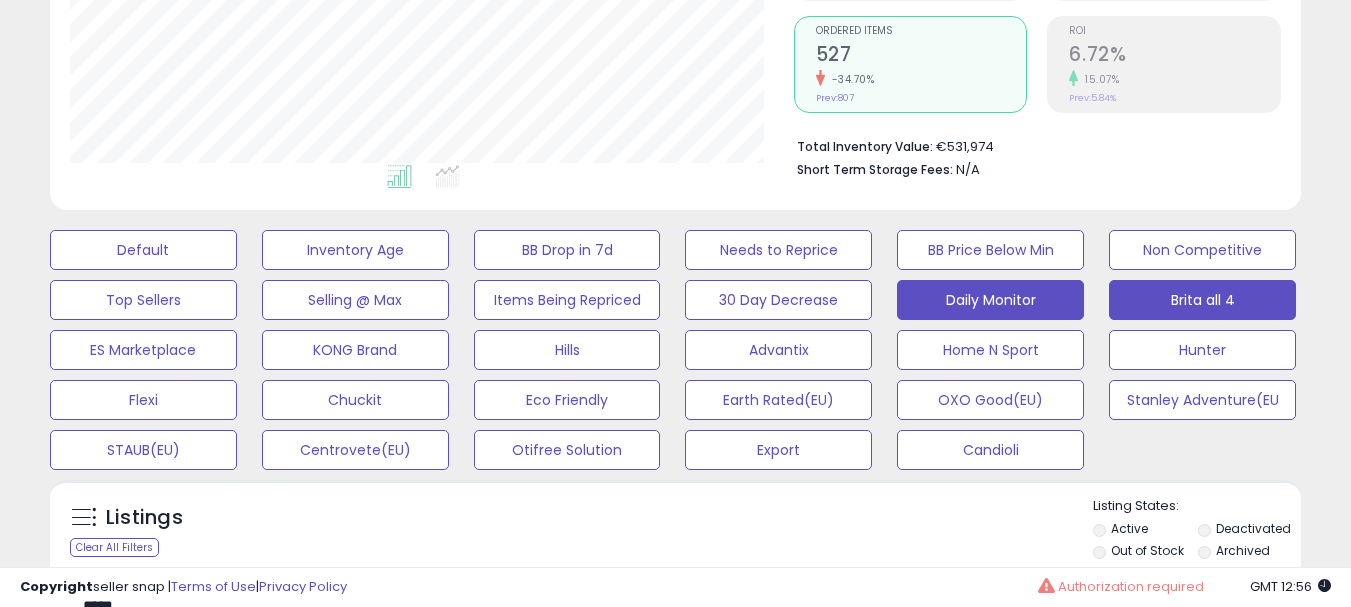 scroll, scrollTop: 999590, scrollLeft: 999276, axis: both 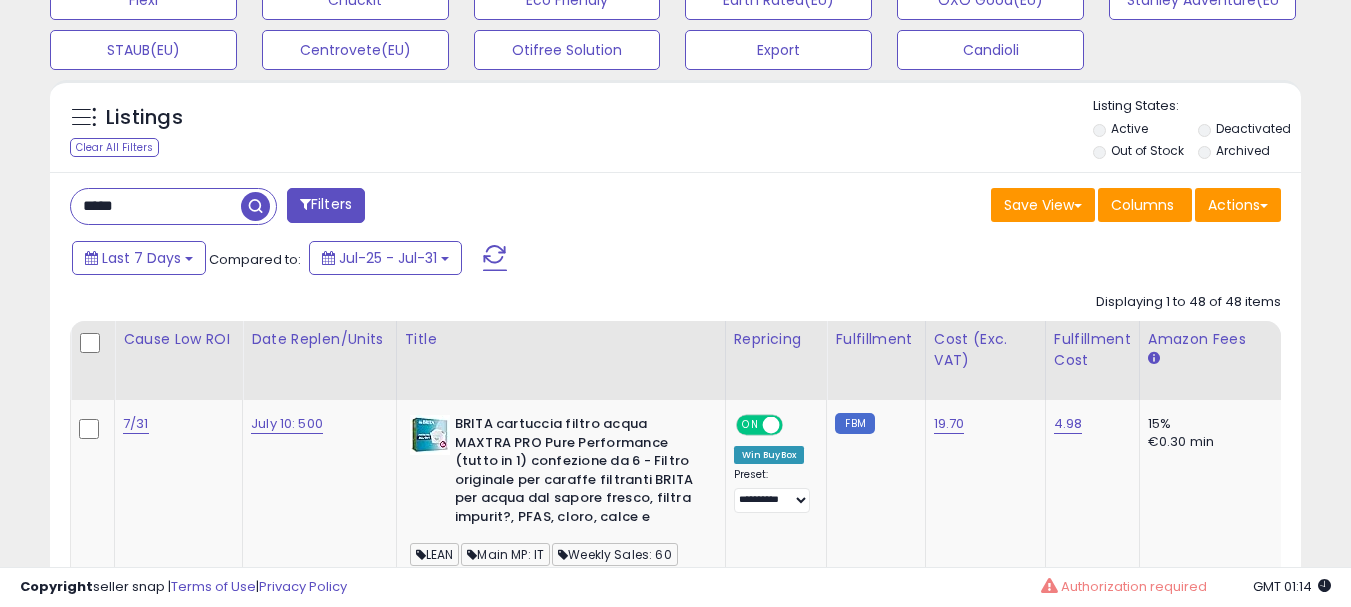 click on "**********" at bounding box center [675, 5691] 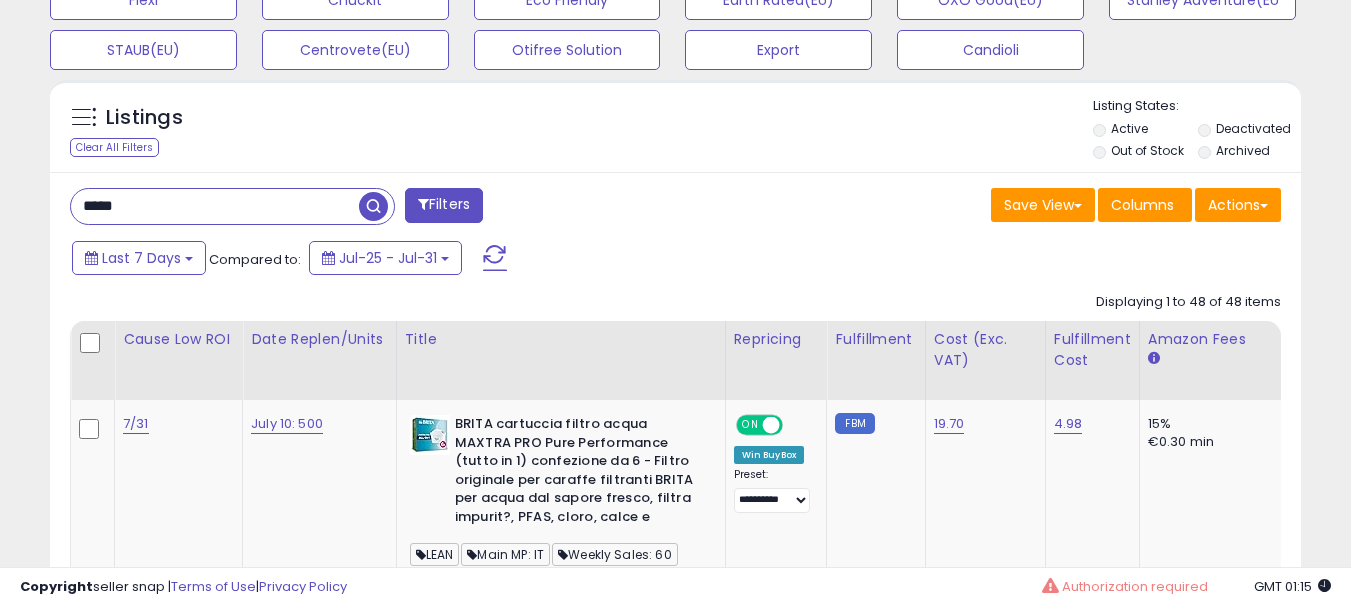 drag, startPoint x: 136, startPoint y: 209, endPoint x: 72, endPoint y: 201, distance: 64.49806 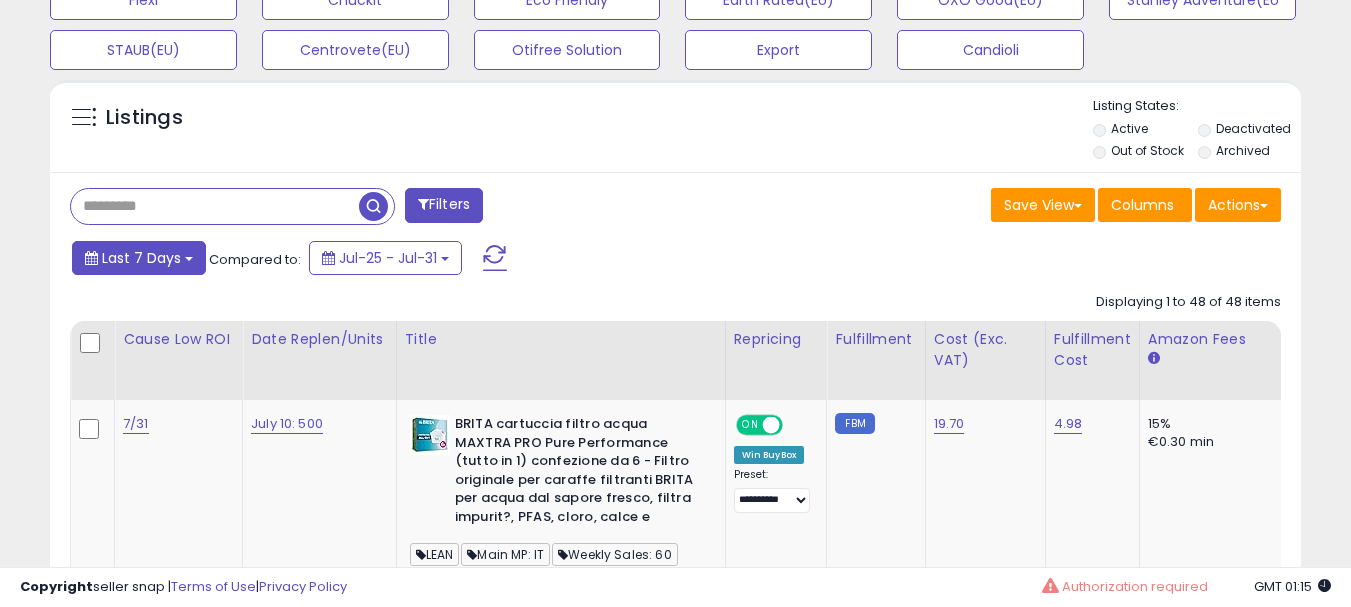 type 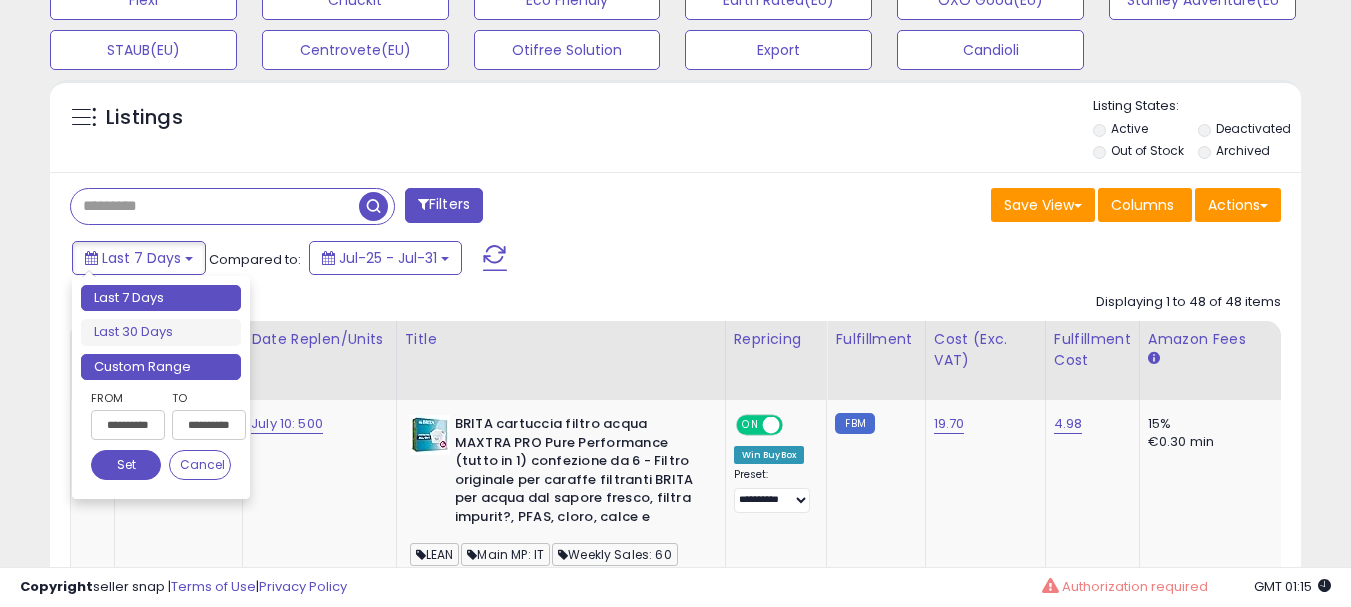 click on "Custom Range" at bounding box center [161, 367] 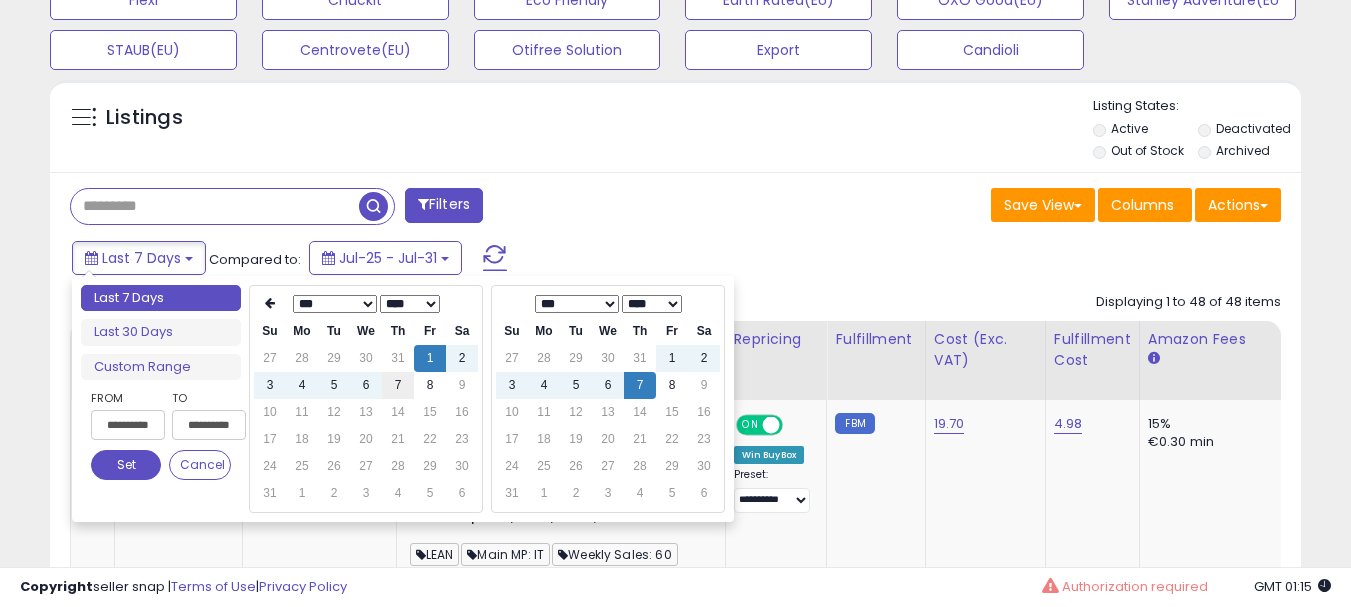 type on "**********" 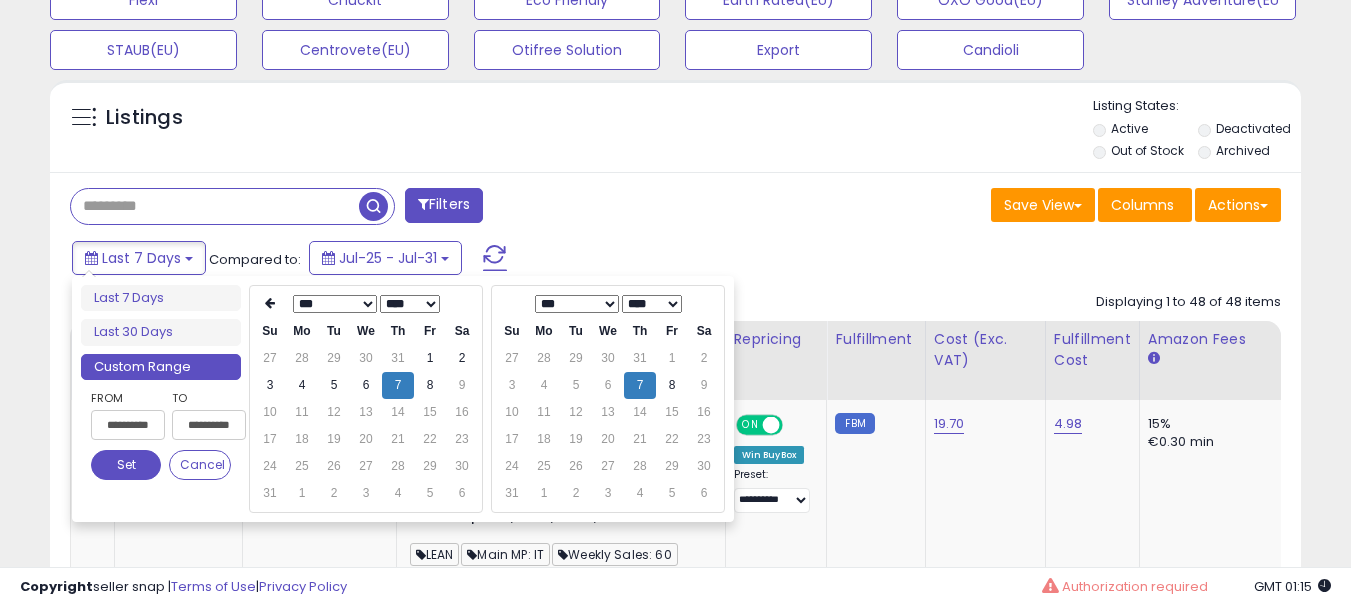 click on "Set" at bounding box center [126, 465] 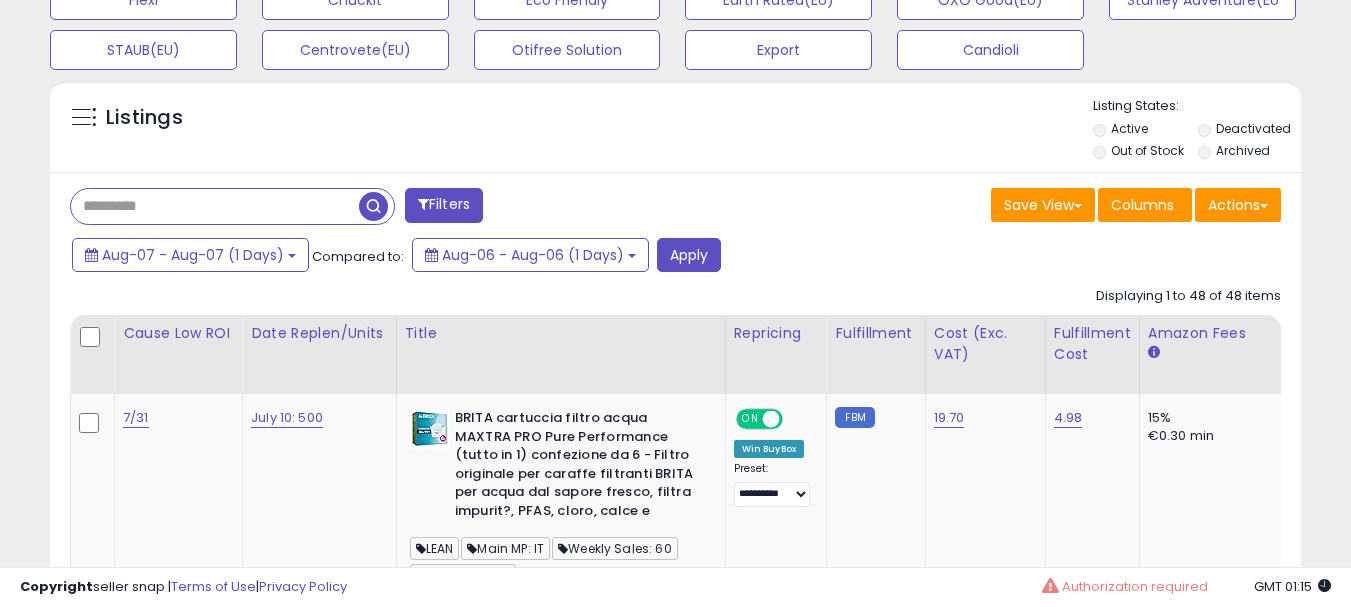 click on "Filters" at bounding box center [444, 205] 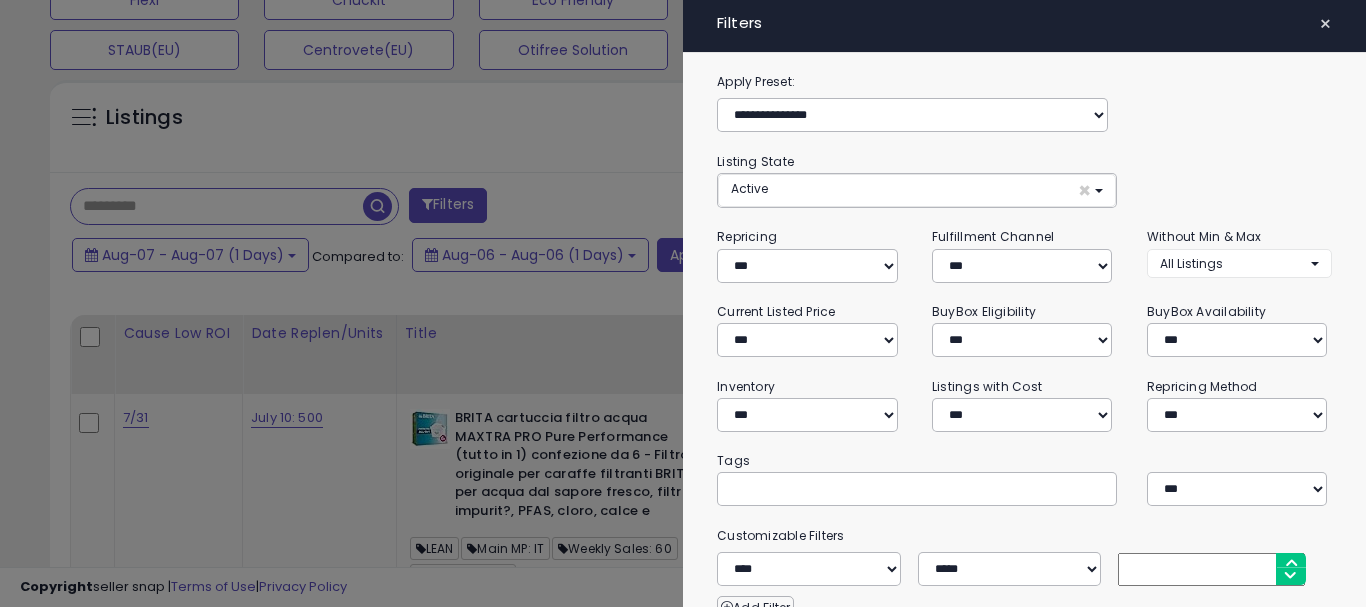 scroll, scrollTop: 999590, scrollLeft: 999267, axis: both 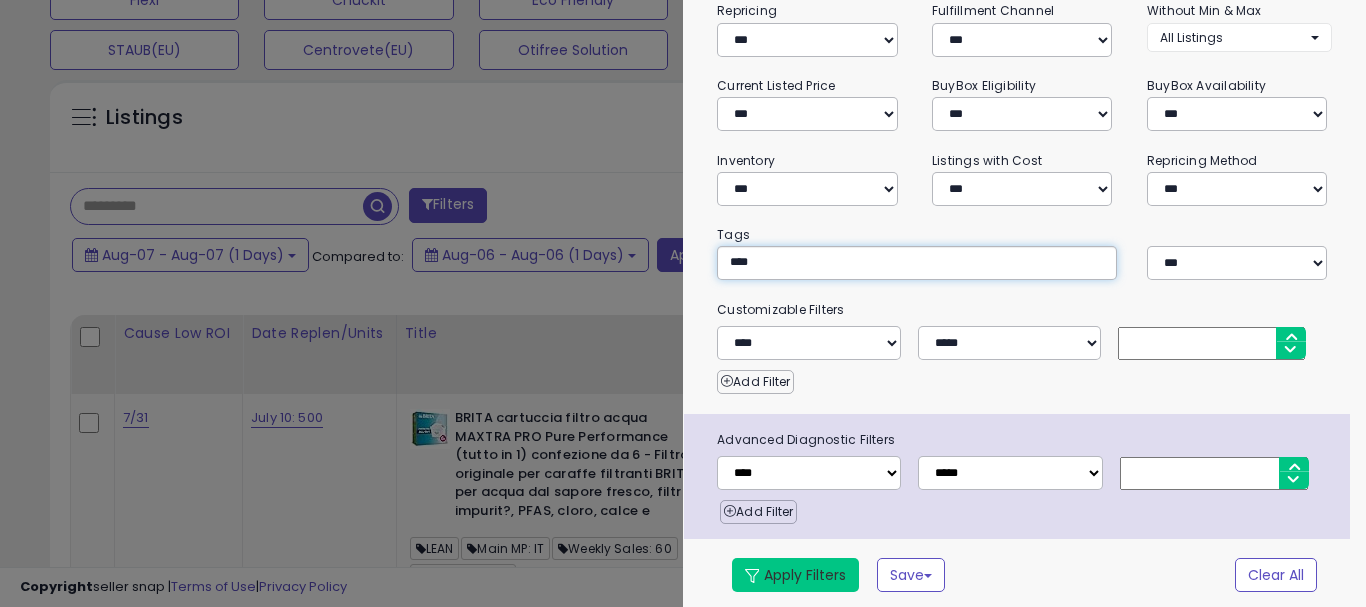 type on "****" 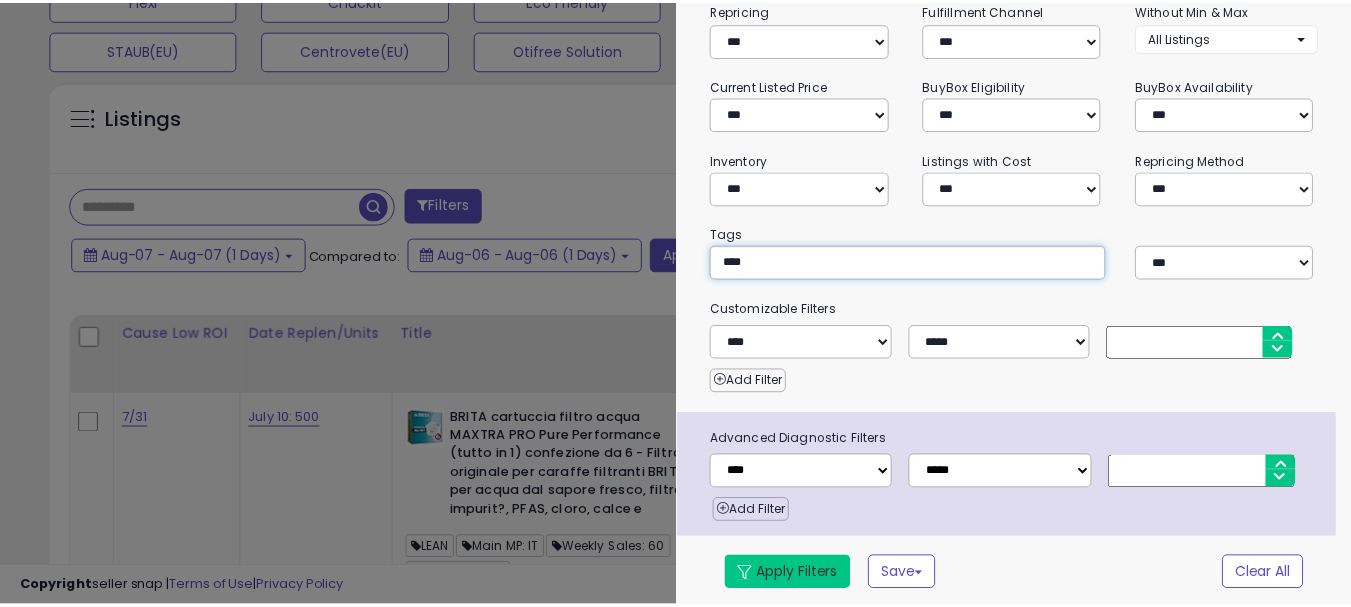 scroll, scrollTop: 763, scrollLeft: 0, axis: vertical 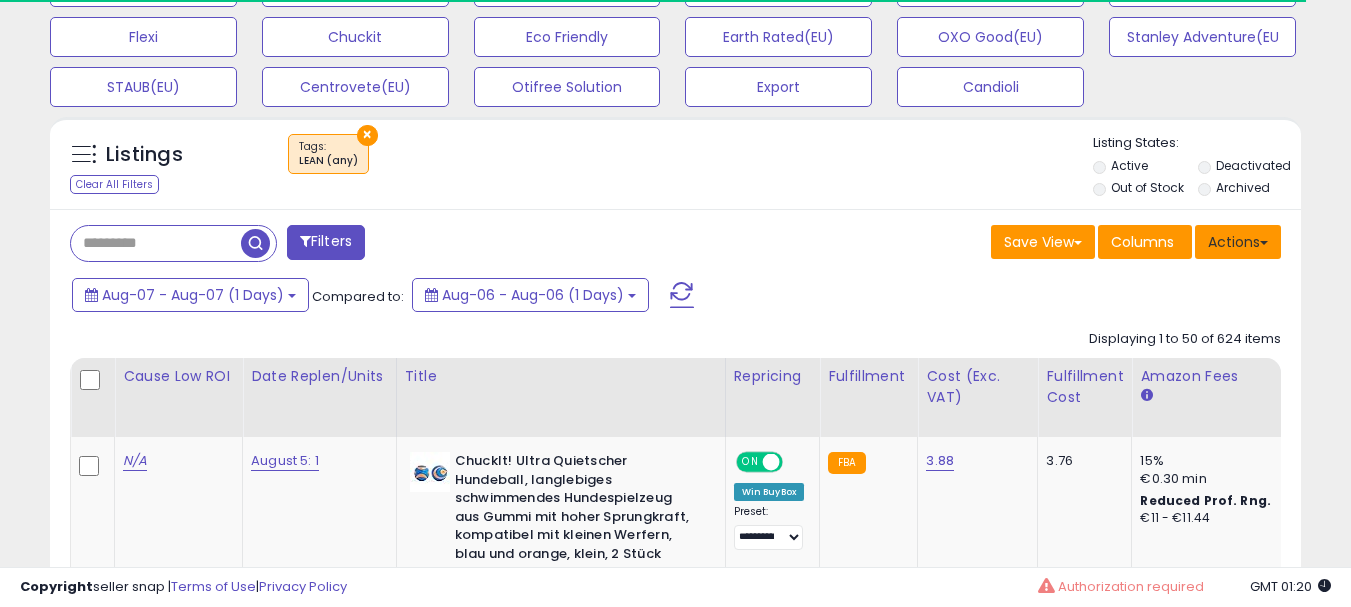 click on "Actions" at bounding box center (1238, 242) 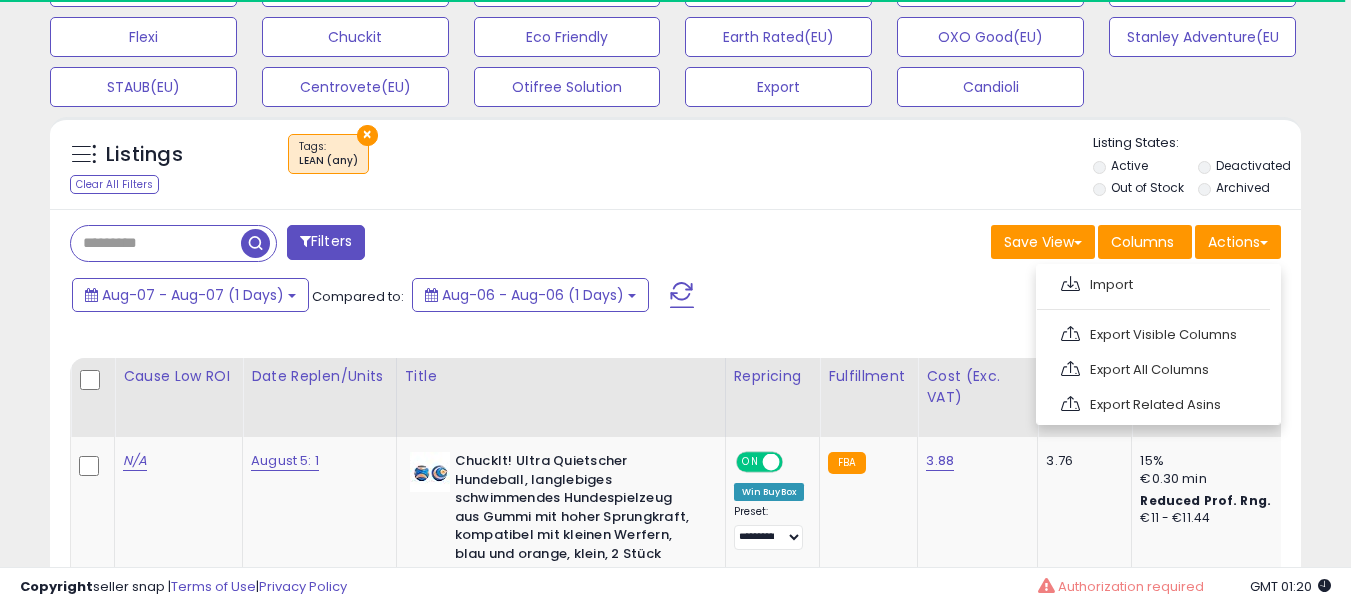 click on "Filters
Save View
Save As New View
Update Current View
Columns" at bounding box center (675, 5640) 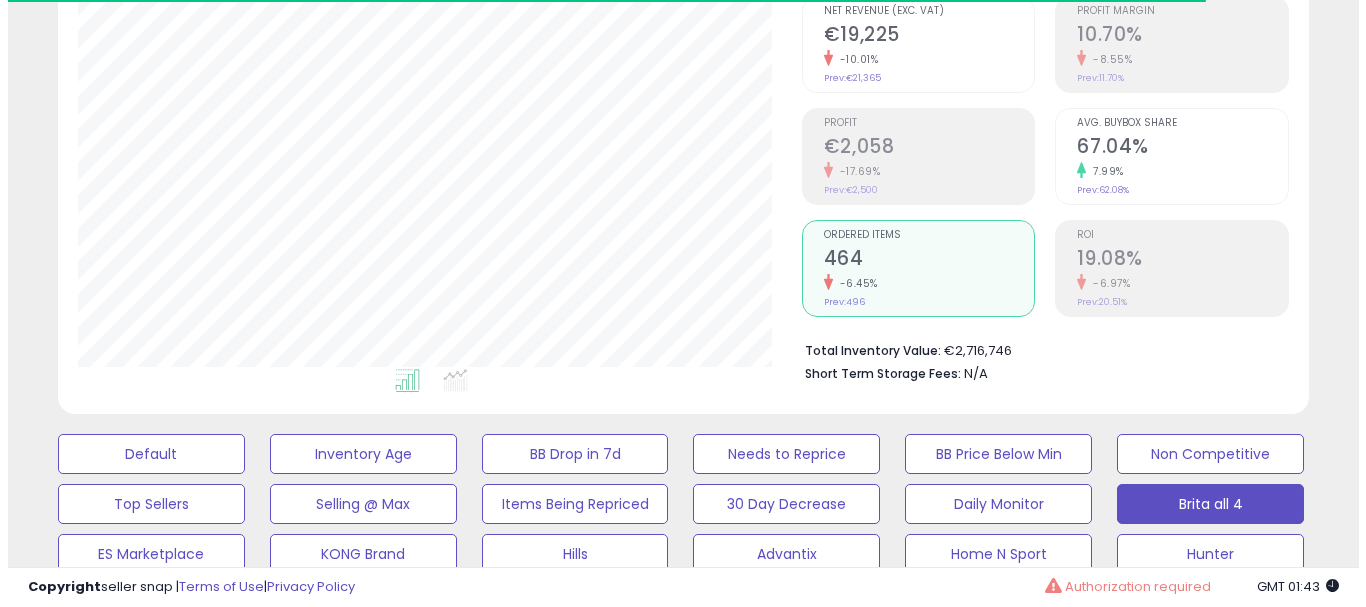 scroll, scrollTop: 663, scrollLeft: 0, axis: vertical 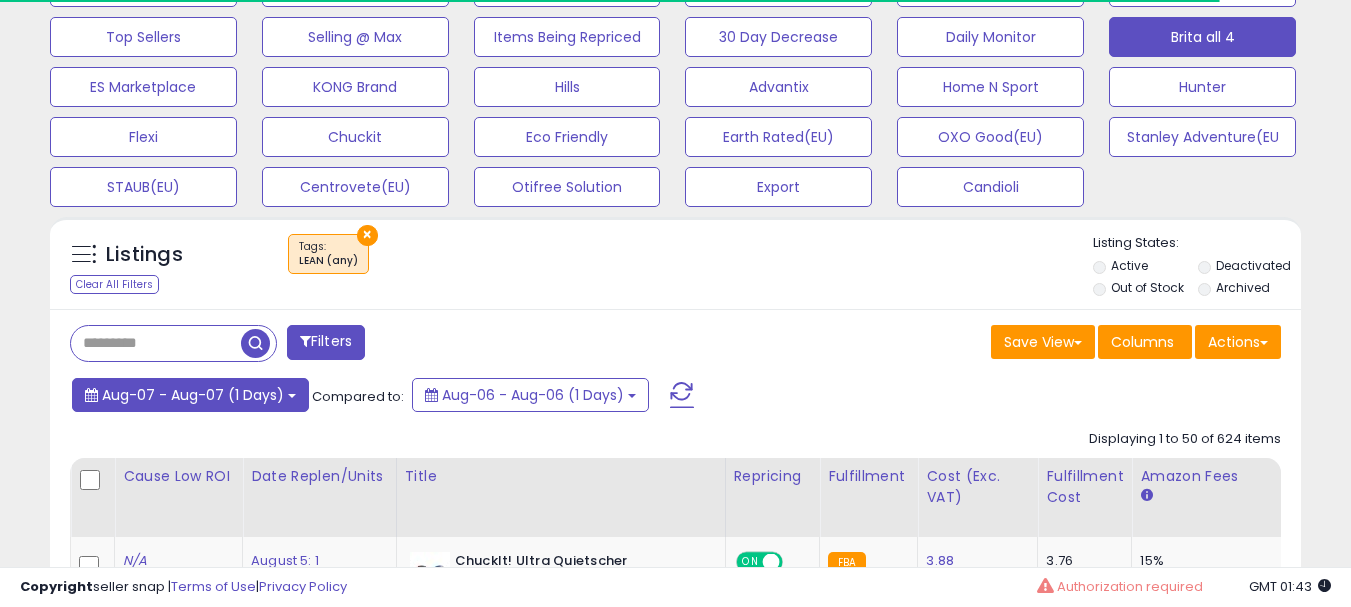 click on "Aug-07 - Aug-07 (1 Days)" at bounding box center [190, 395] 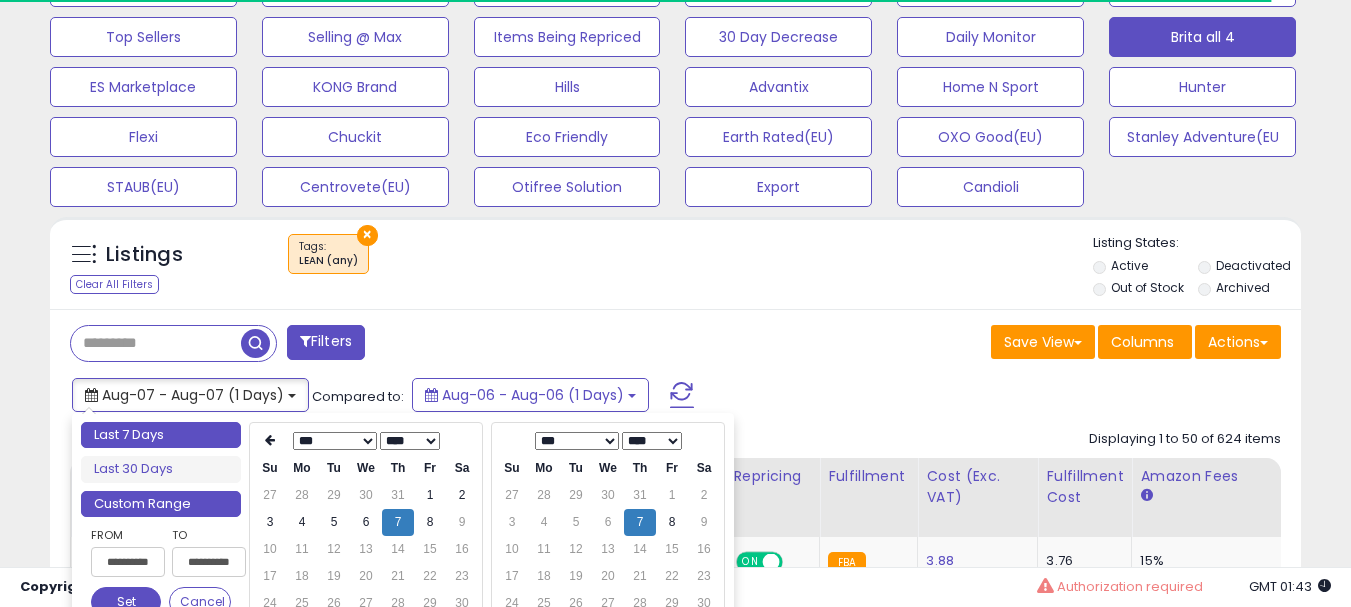 type on "**********" 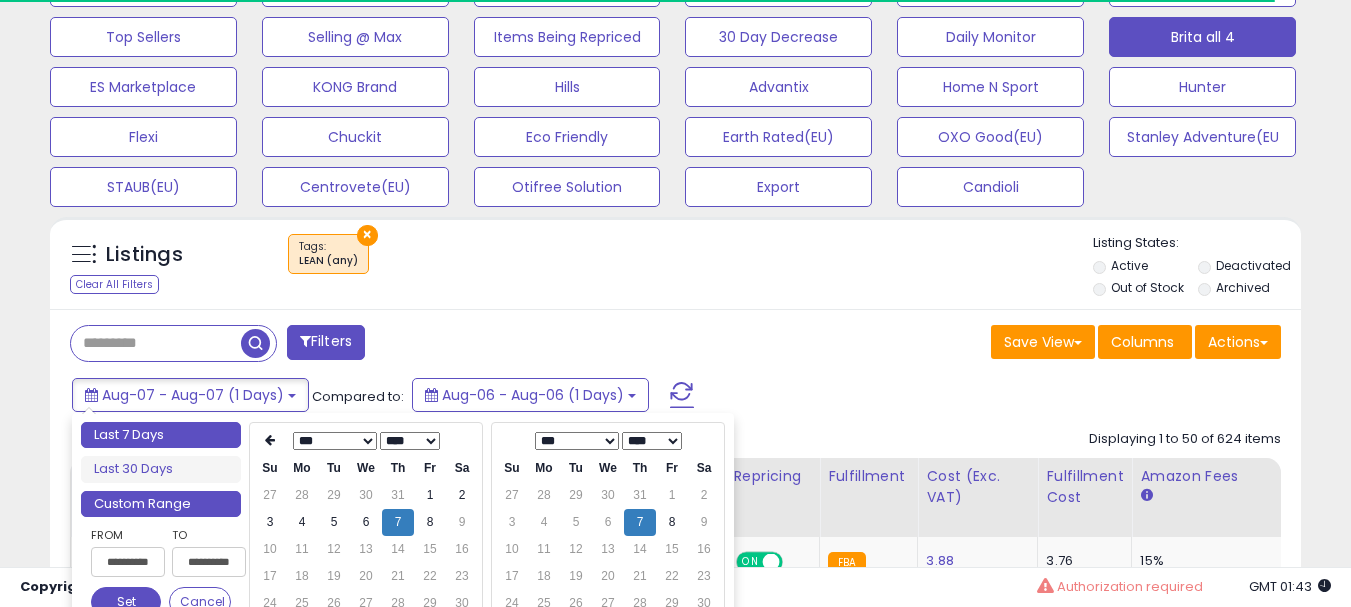 click on "Last 7 Days" at bounding box center (161, 435) 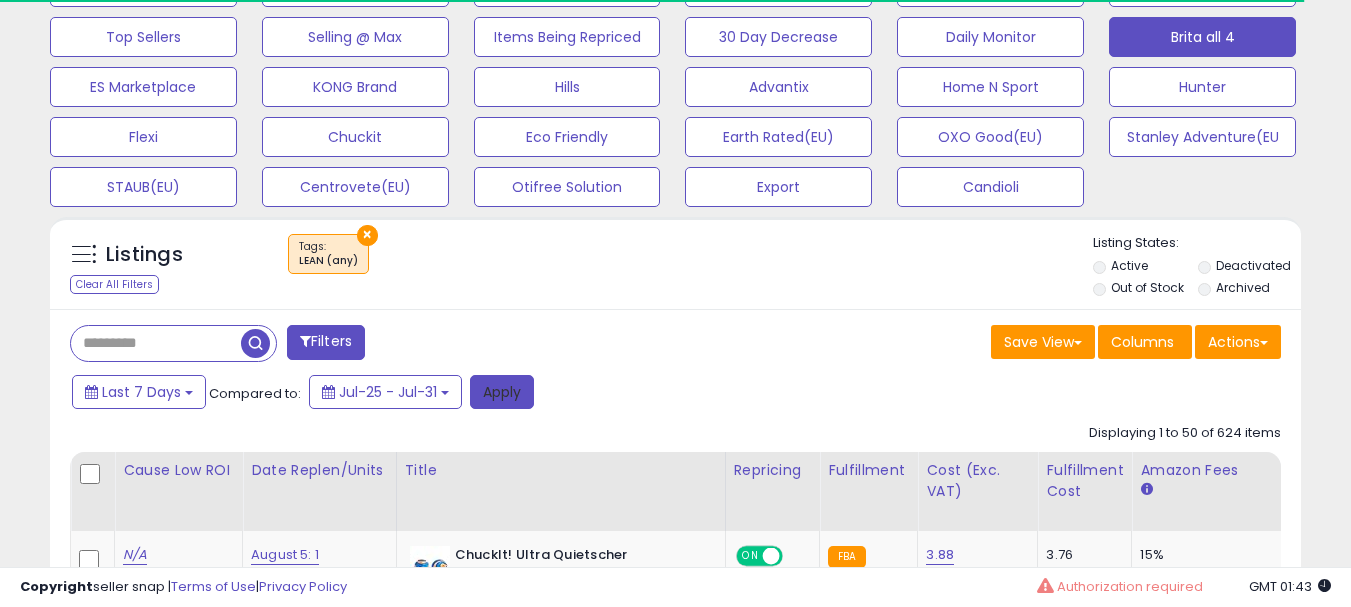 click on "Apply" at bounding box center [502, 392] 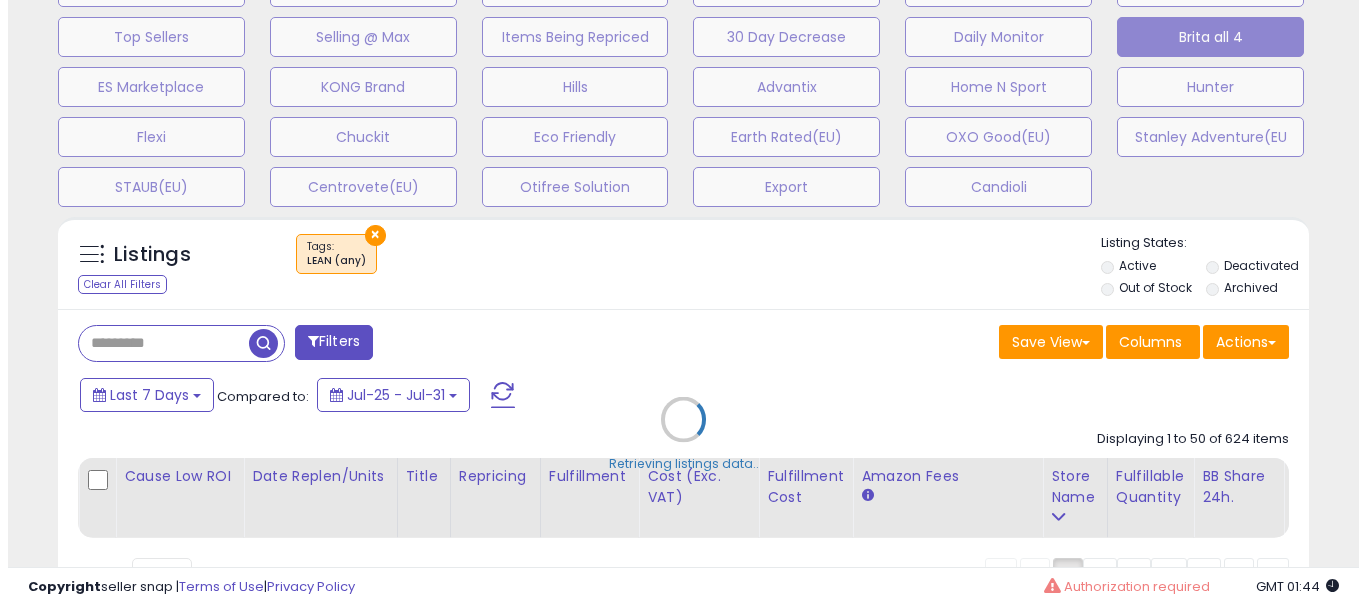 scroll, scrollTop: 999590, scrollLeft: 999267, axis: both 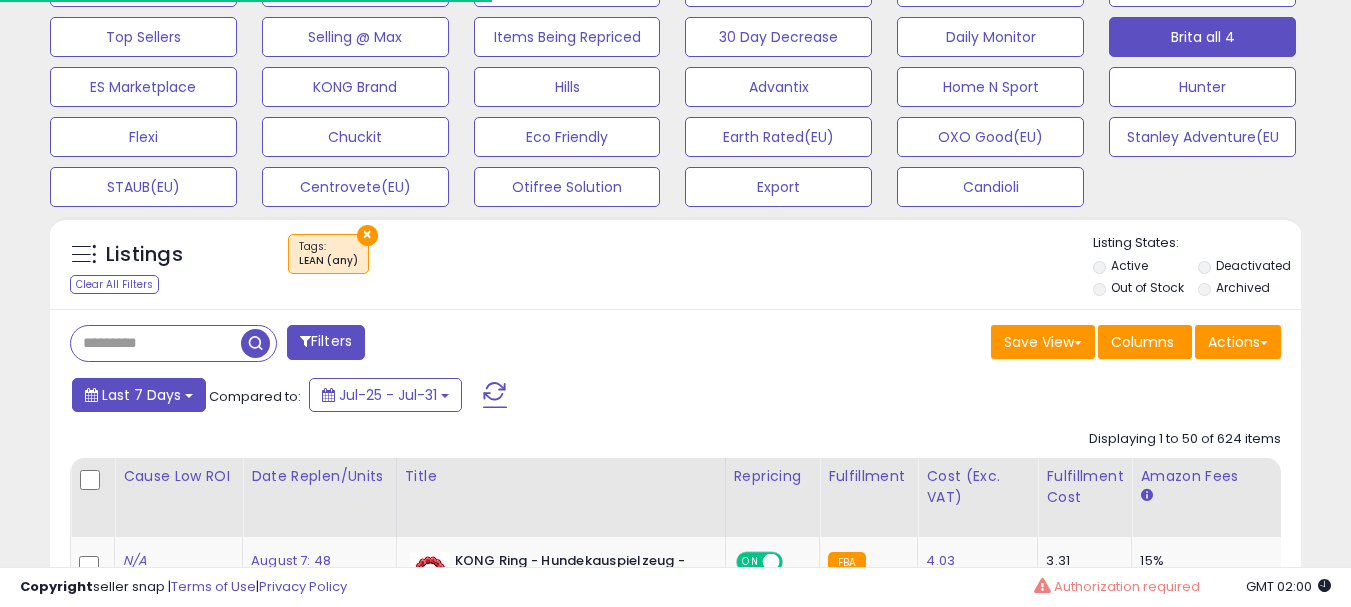 click on "Last 7 Days" at bounding box center [141, 395] 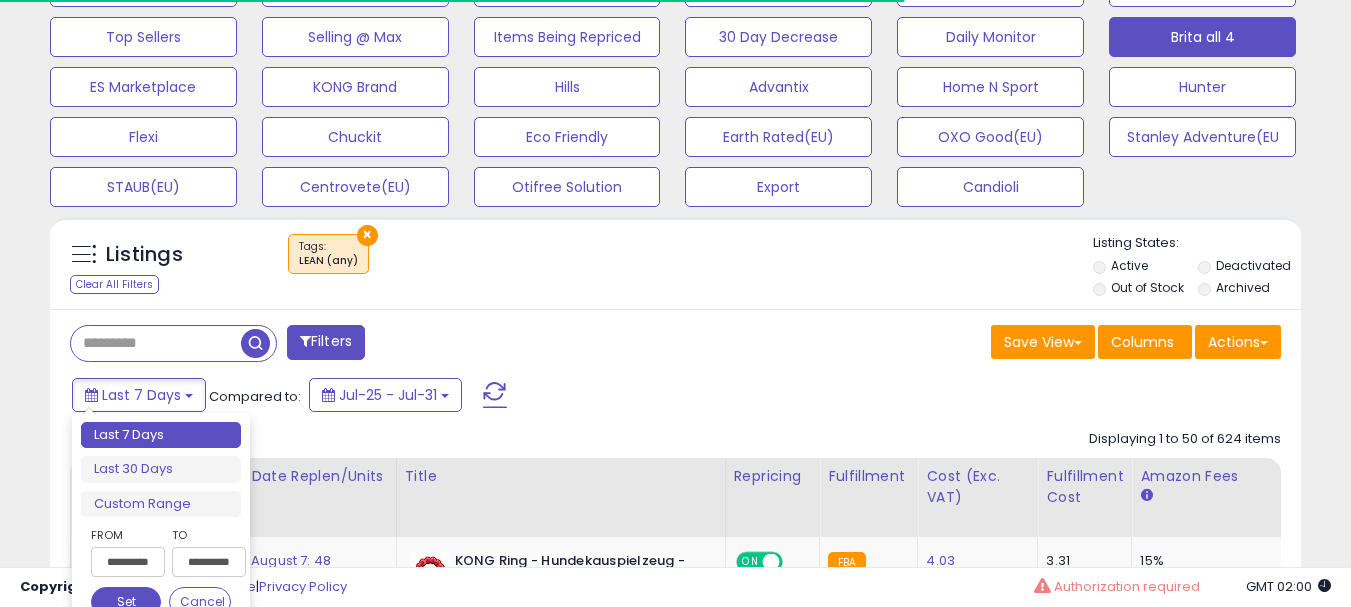 click on "Custom Range" at bounding box center [161, 504] 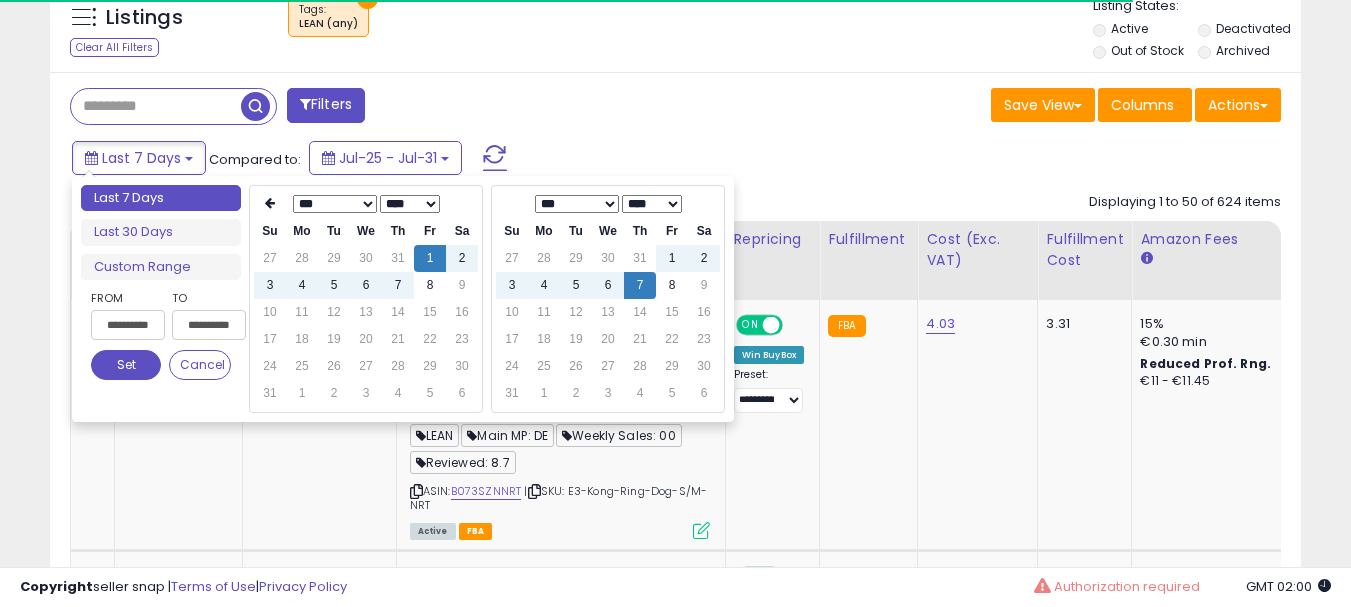scroll, scrollTop: 963, scrollLeft: 0, axis: vertical 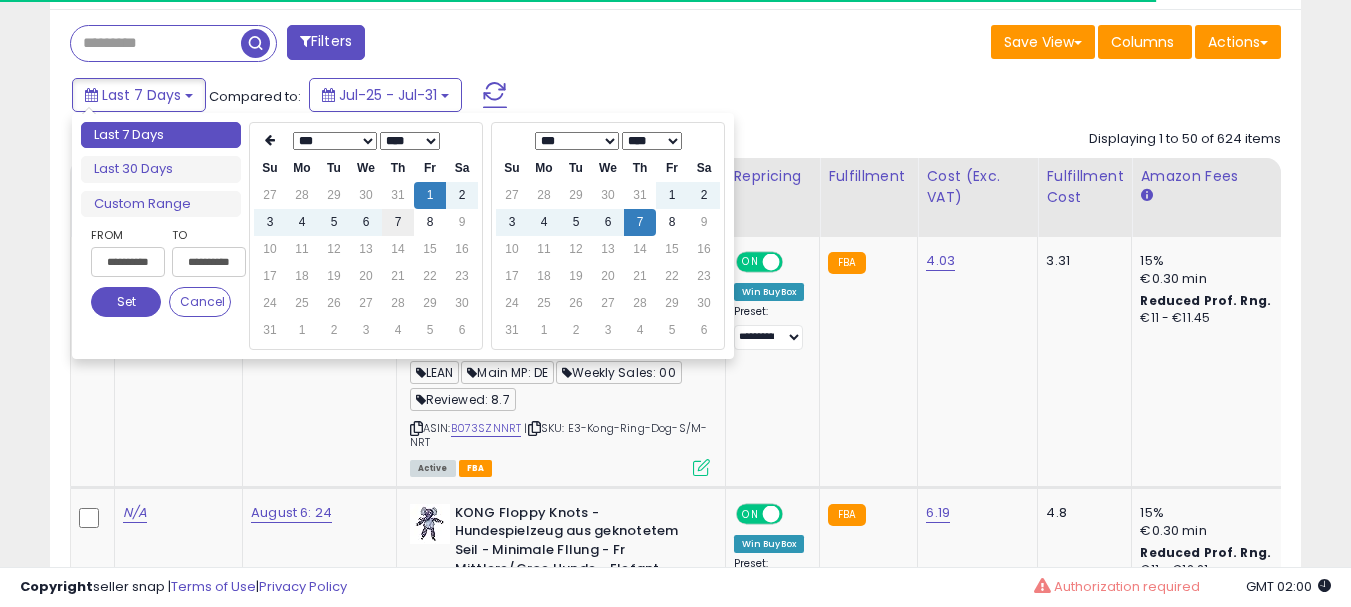 type on "**********" 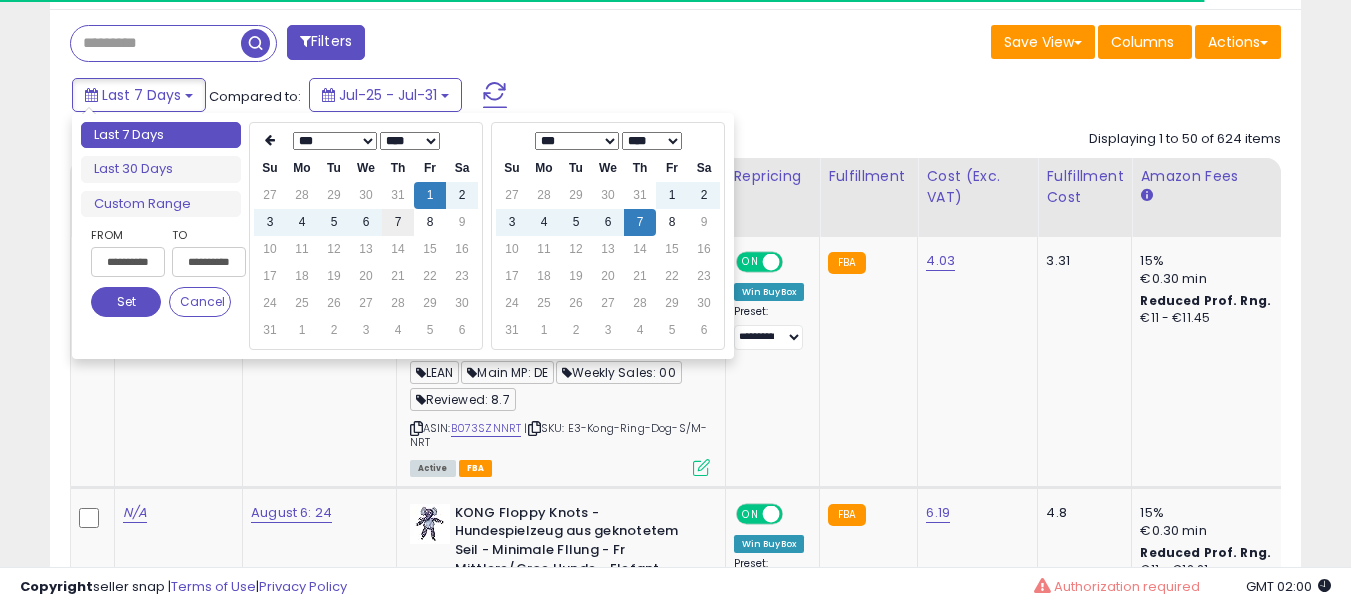 click on "7" at bounding box center [398, 222] 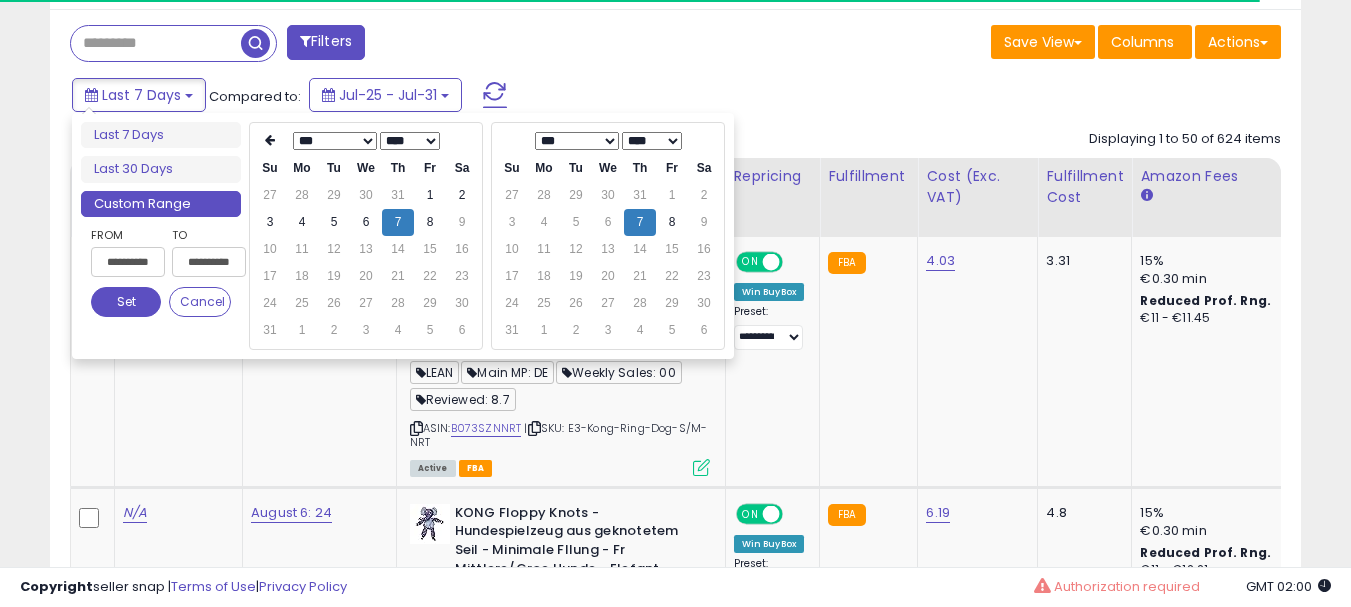 click on "Set" at bounding box center (126, 302) 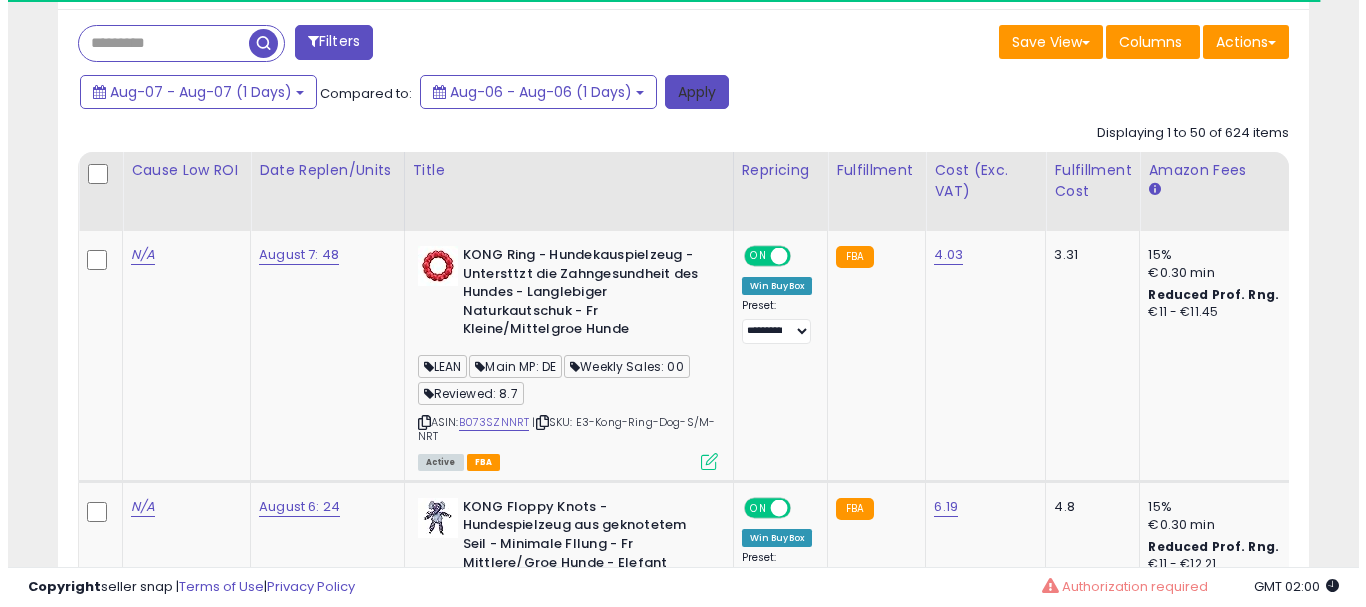 scroll, scrollTop: 763, scrollLeft: 0, axis: vertical 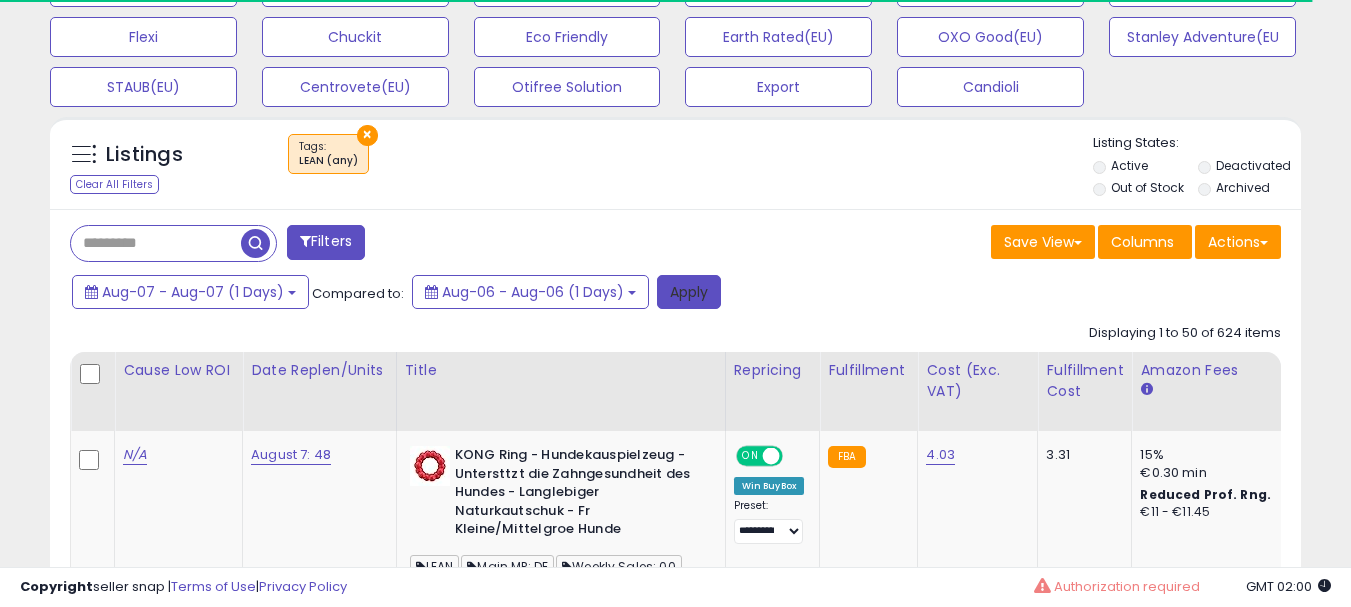 click on "Apply" at bounding box center [689, 292] 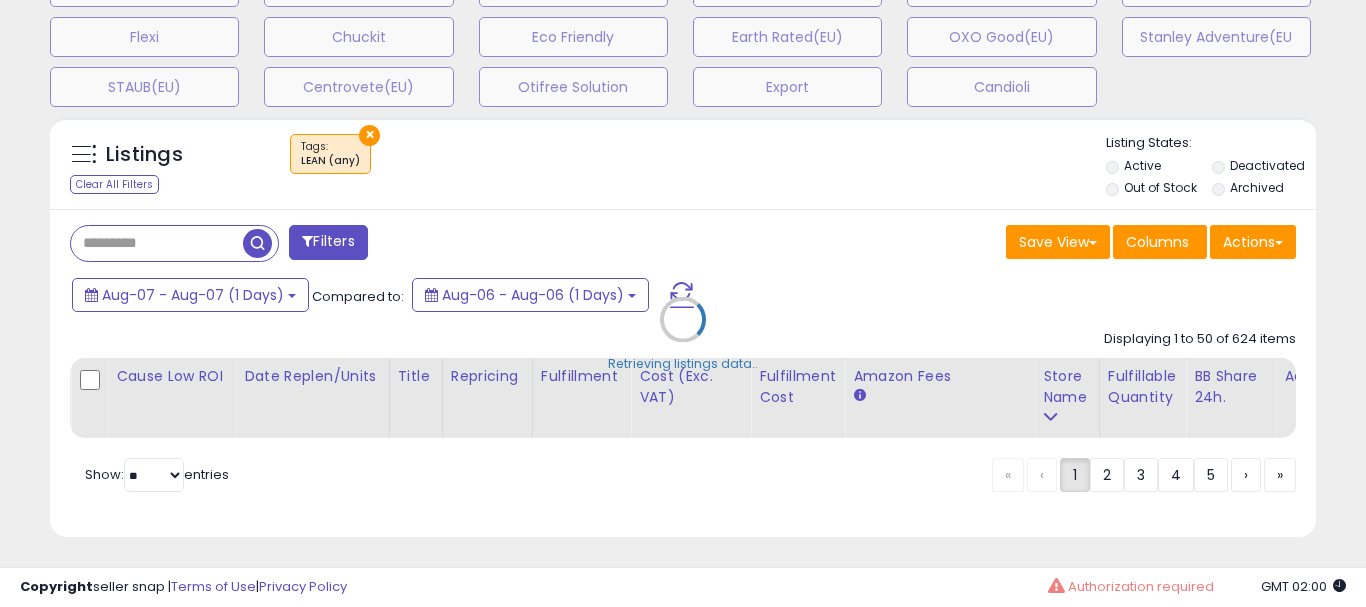 scroll, scrollTop: 999590, scrollLeft: 999267, axis: both 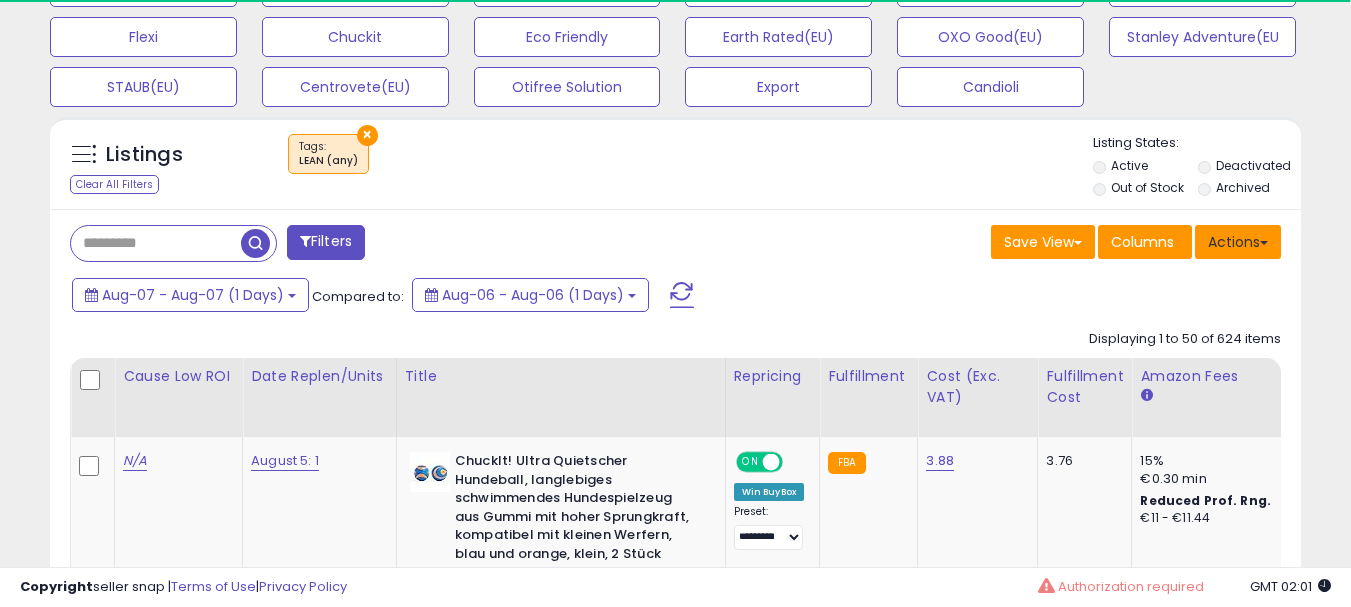 click on "Actions" at bounding box center [1238, 242] 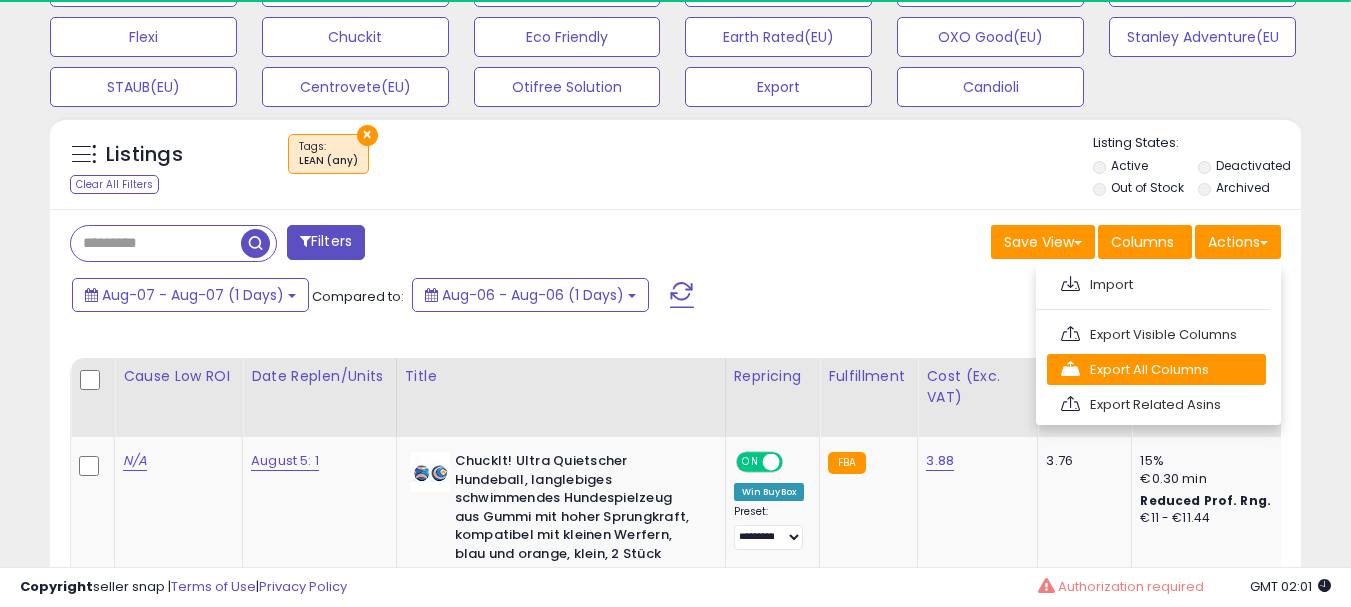 click on "Export All Columns" at bounding box center [1156, 369] 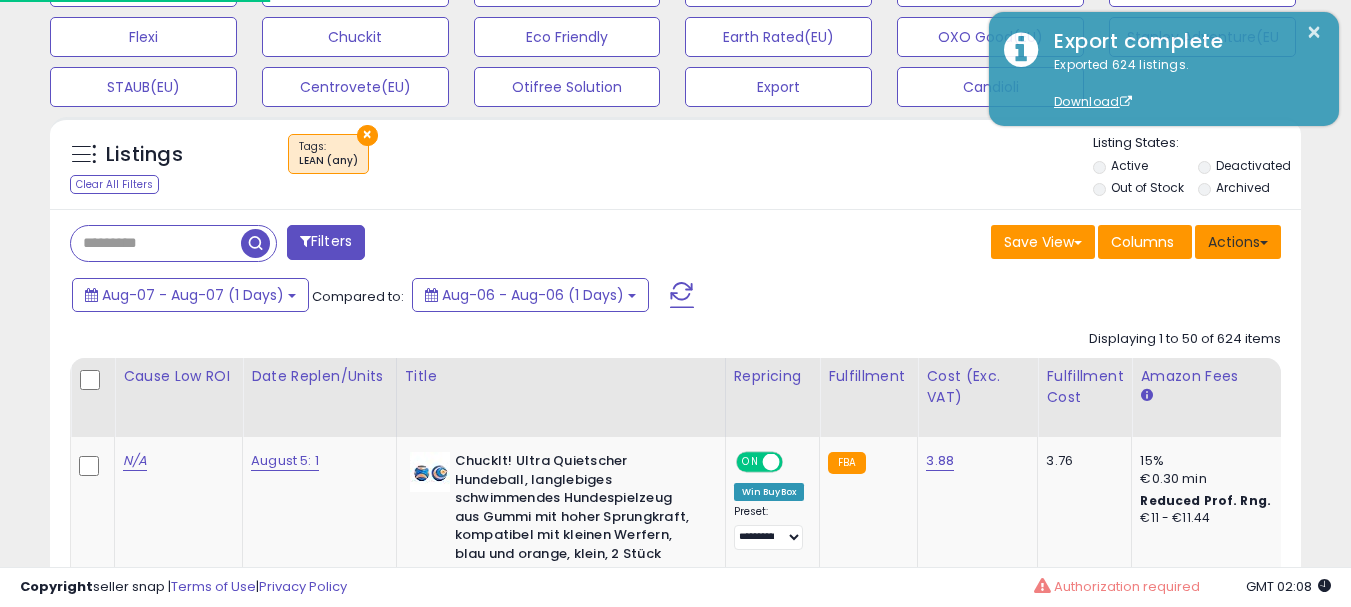 click at bounding box center [1264, 243] 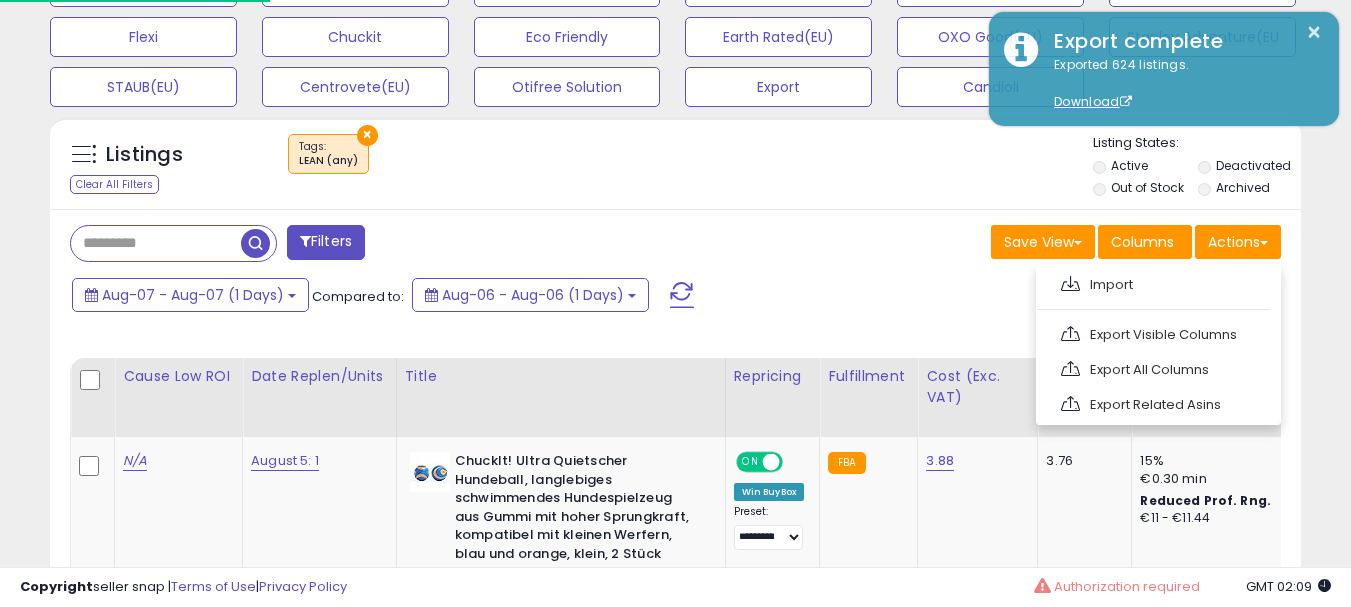 click on "× Tags" at bounding box center (678, 162) 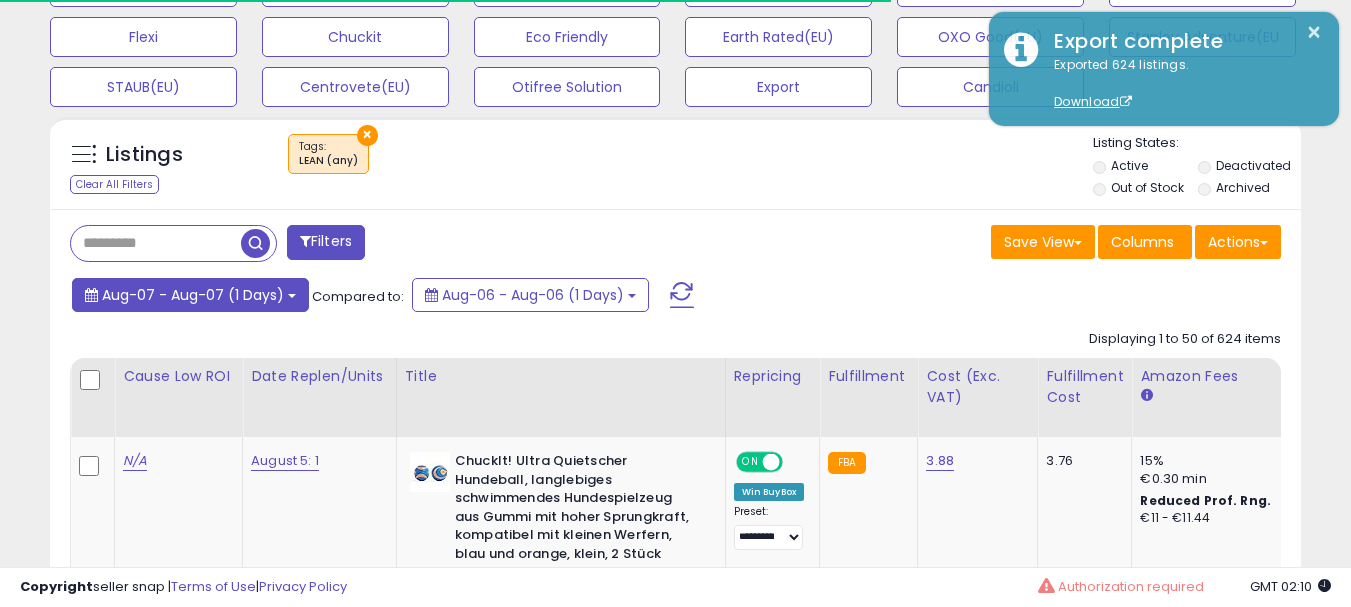 click on "Aug-07 - Aug-07 (1 Days)" at bounding box center [193, 295] 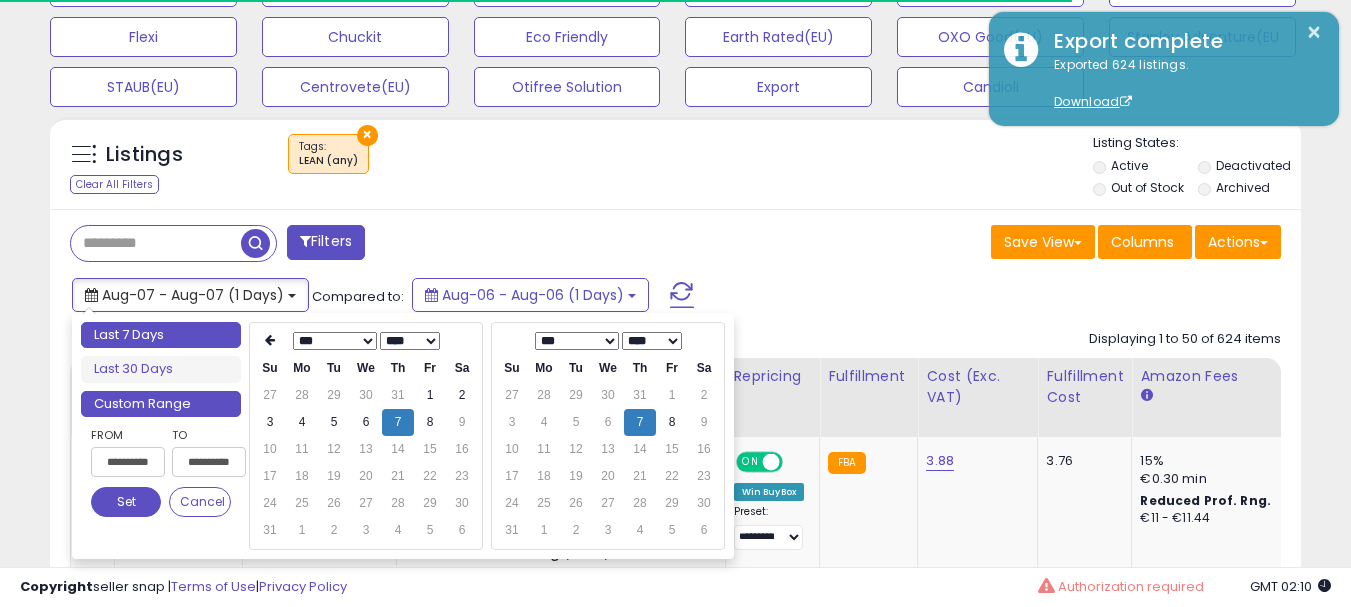 type on "**********" 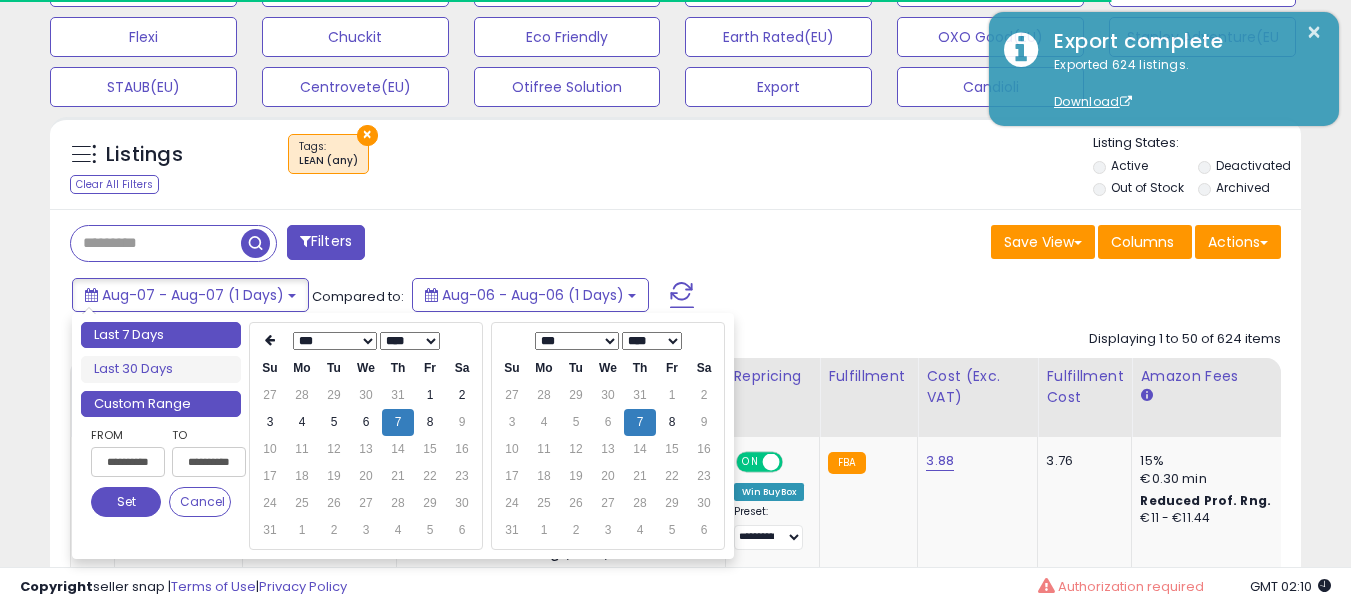 click on "Last 7 Days" at bounding box center (161, 335) 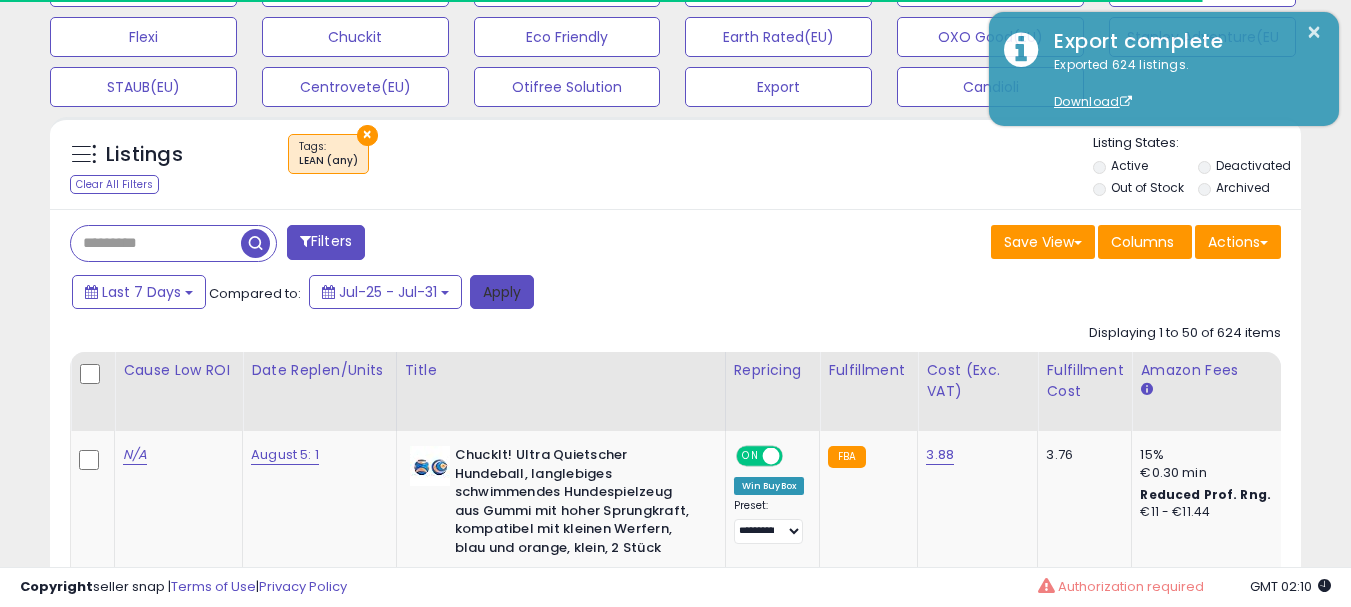 click on "Apply" at bounding box center (502, 292) 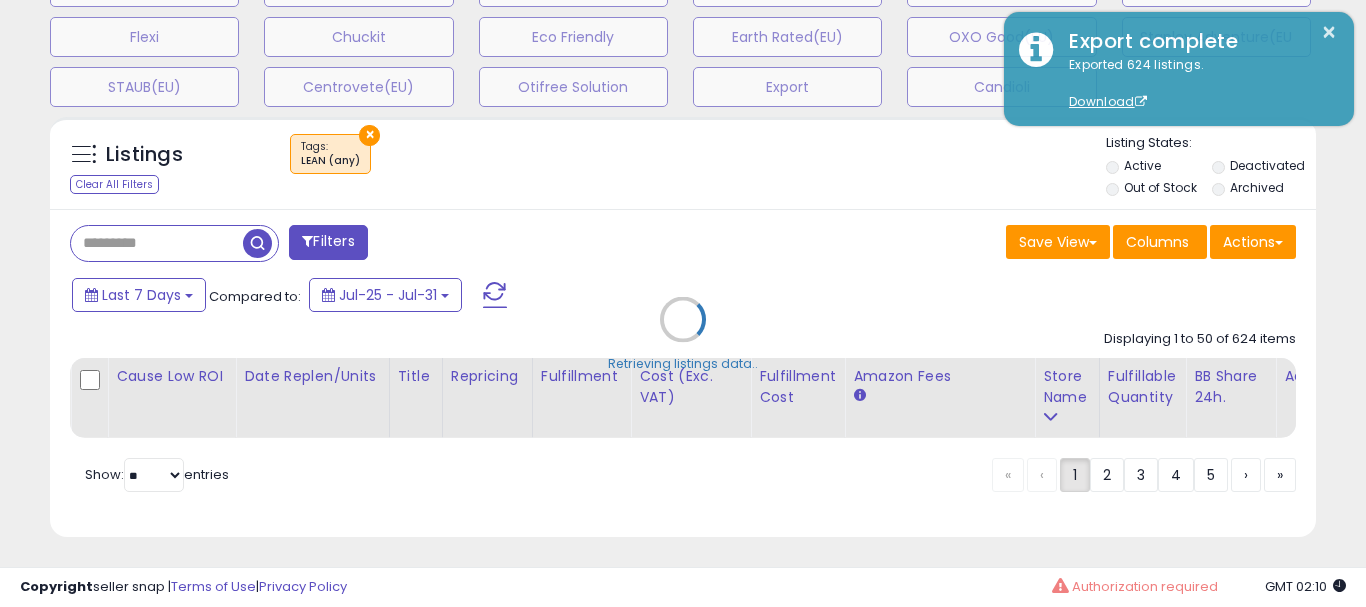 scroll, scrollTop: 999590, scrollLeft: 999267, axis: both 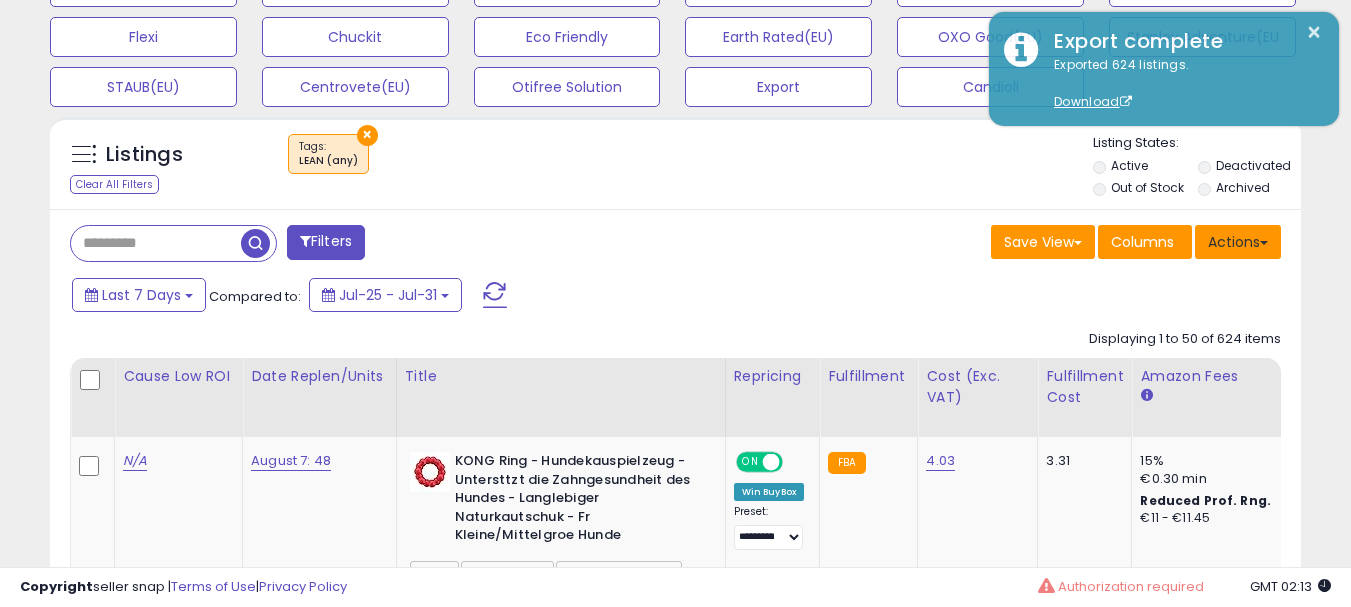 click on "Actions" at bounding box center (1238, 242) 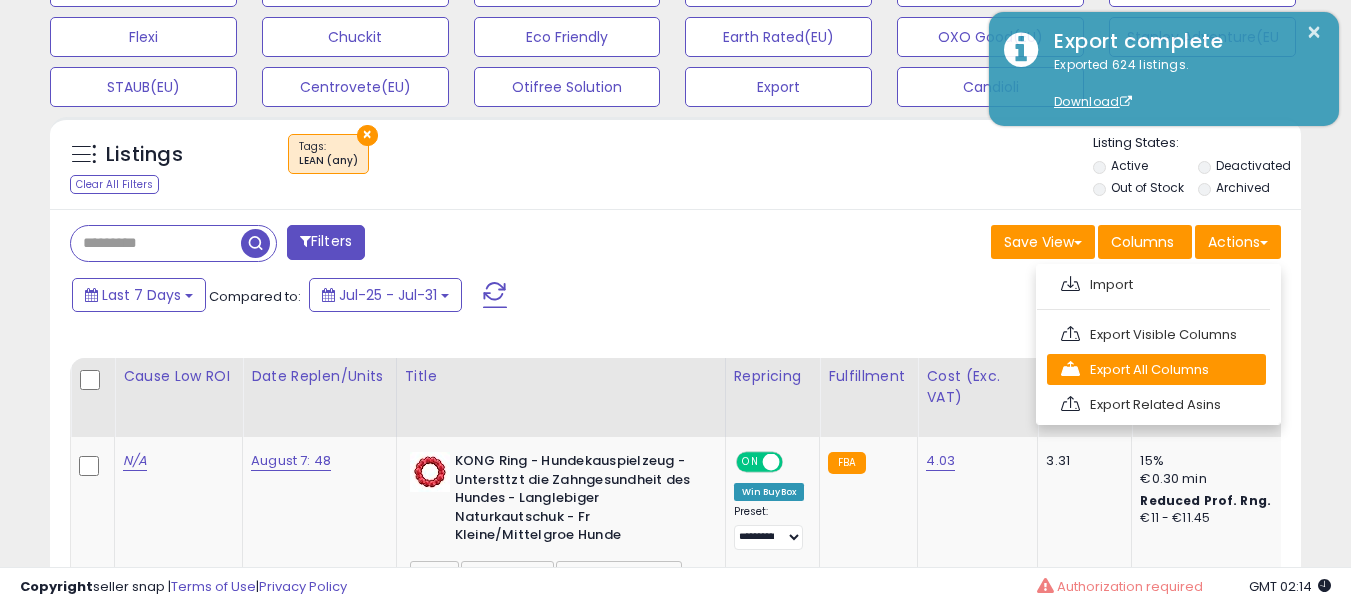 click on "Export All Columns" at bounding box center (1156, 369) 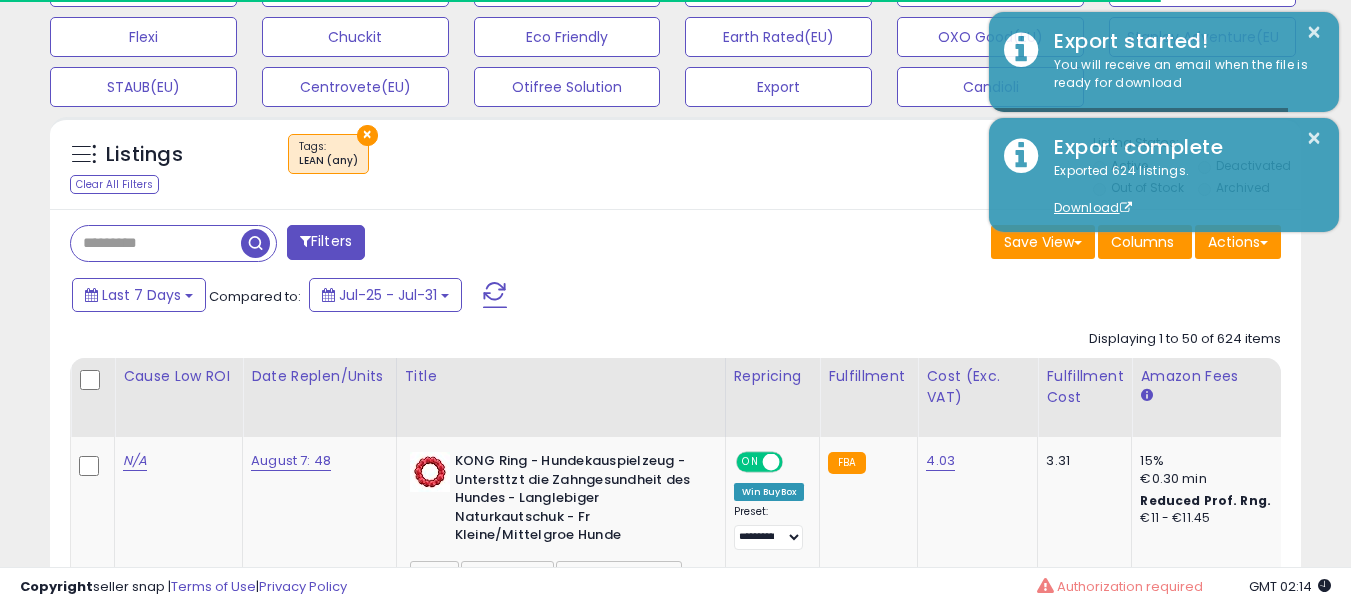 click on "Filters" at bounding box center [365, 245] 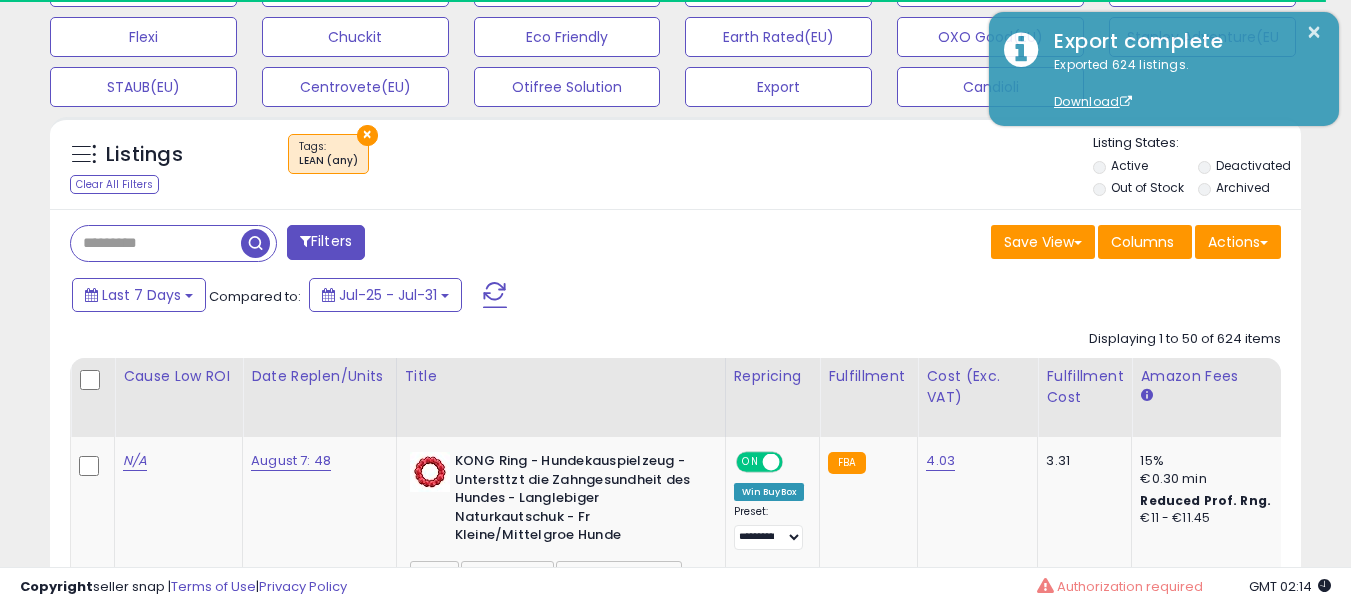 click on "Save View
Save As New View
Update Current View
Columns
Actions
Import  Export Visible Columns" at bounding box center [986, 244] 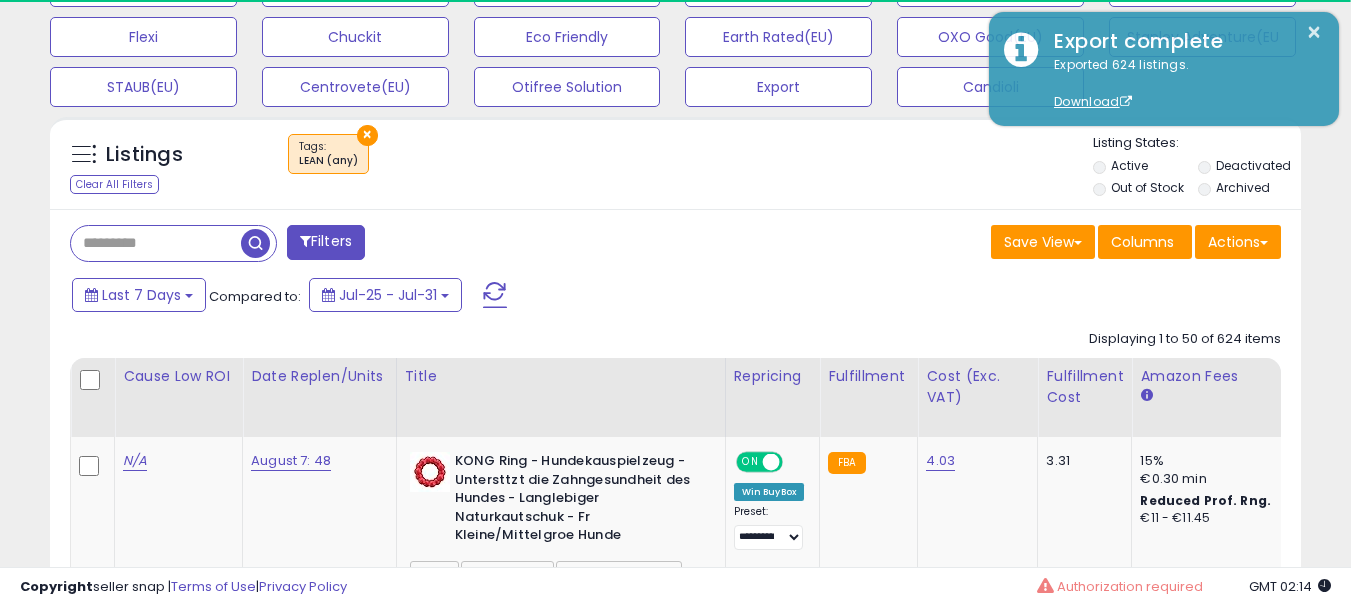 click on "Last 7 Days
Compared to:
Jul-25 - Jul-31" at bounding box center (521, 297) 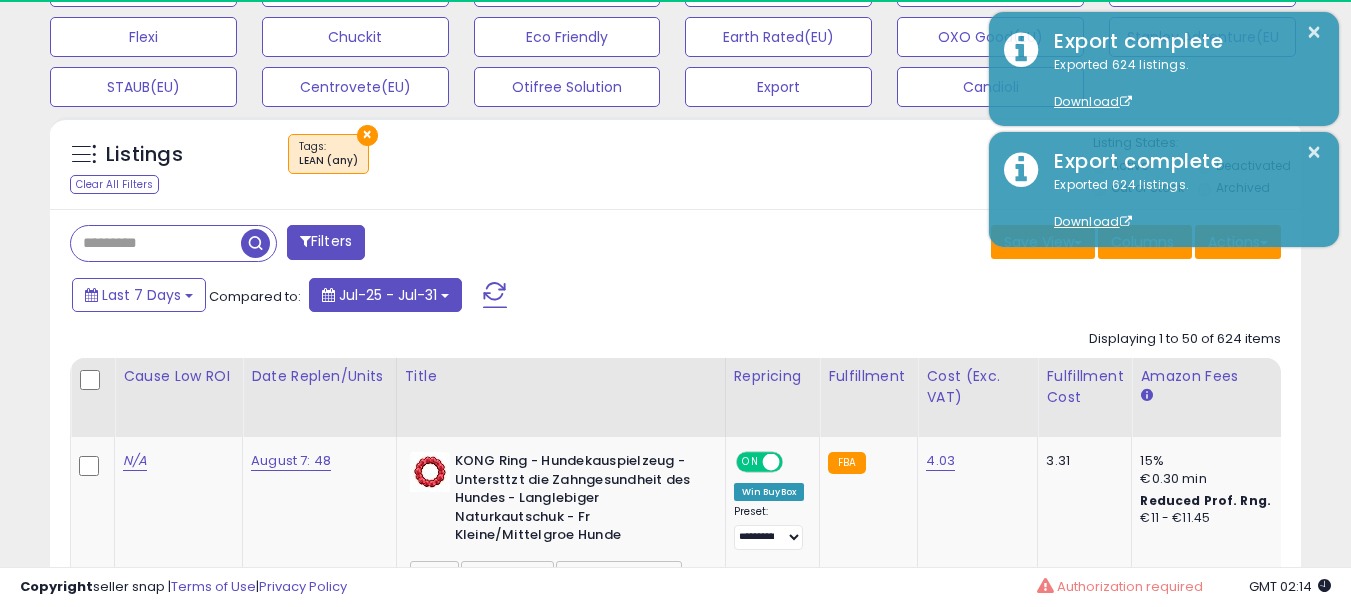 click on "Last 7 Days
Compared to:
Jul-25 - Jul-31" at bounding box center (521, 297) 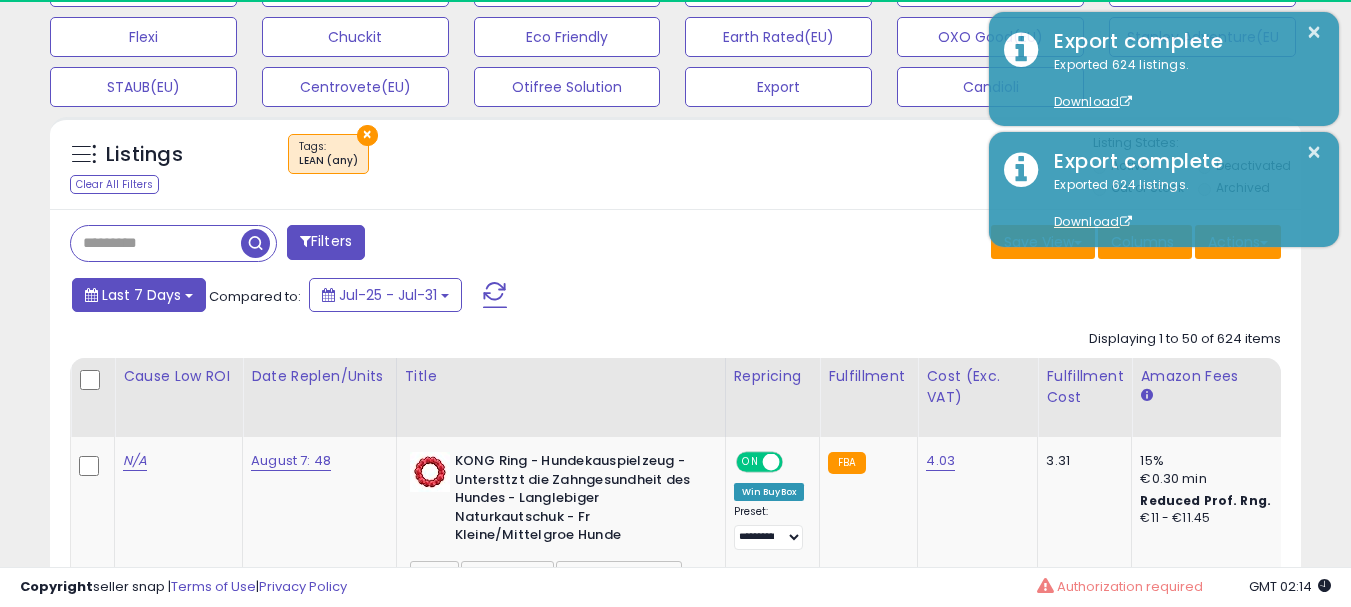 click on "Last 7 Days" at bounding box center [141, 295] 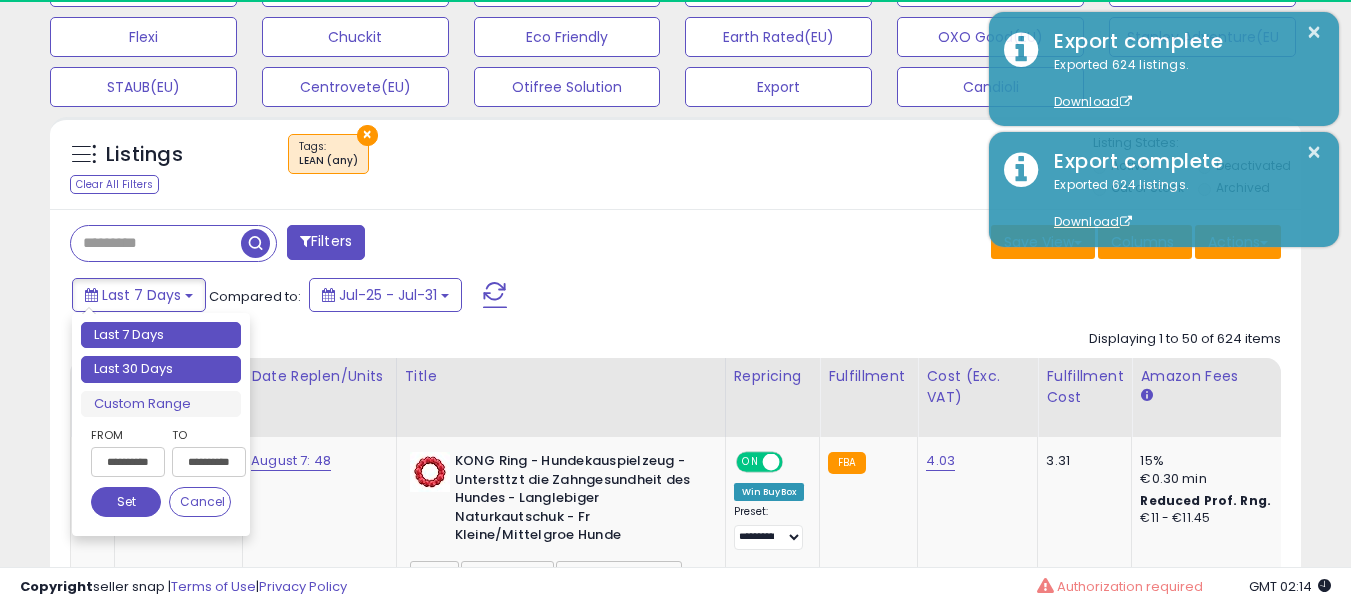 type on "**********" 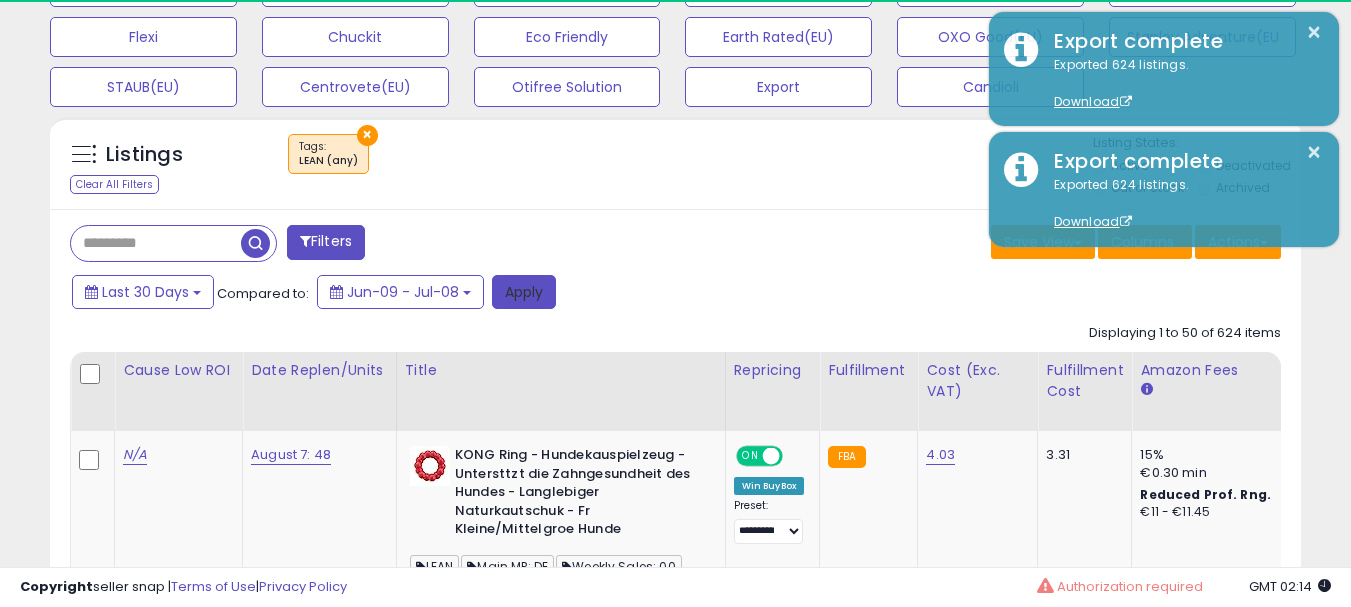click on "Apply" at bounding box center (524, 292) 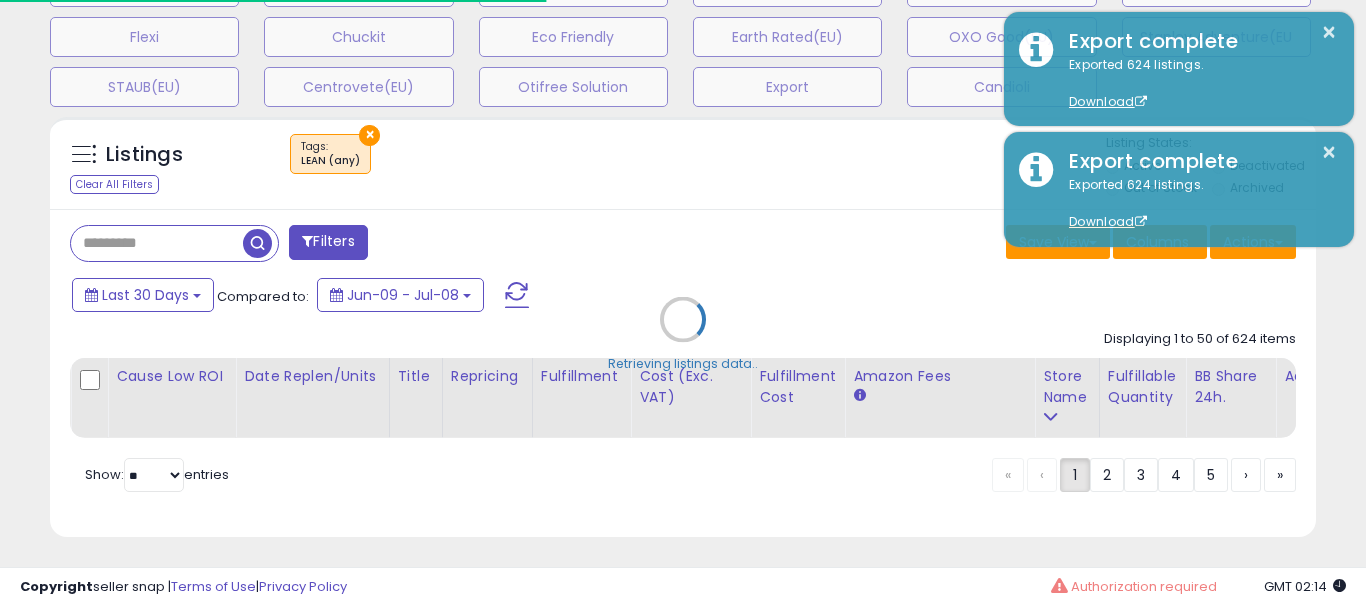 click on "Retrieving listings data.." at bounding box center (683, 334) 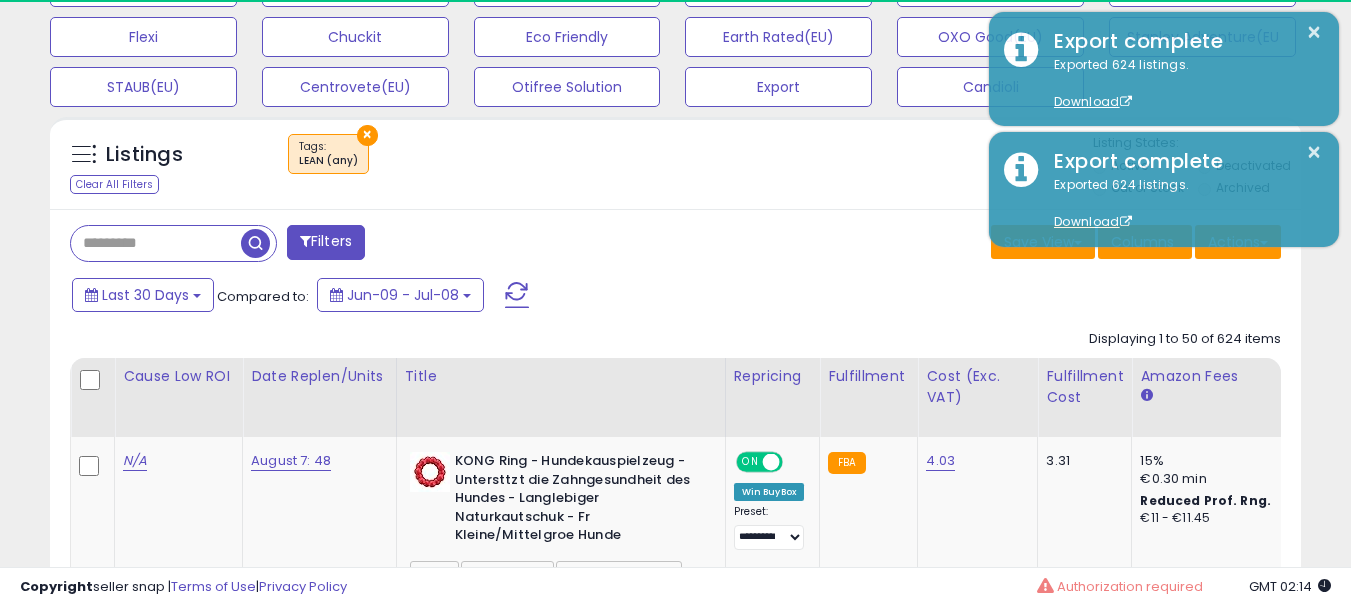 scroll, scrollTop: 999590, scrollLeft: 999276, axis: both 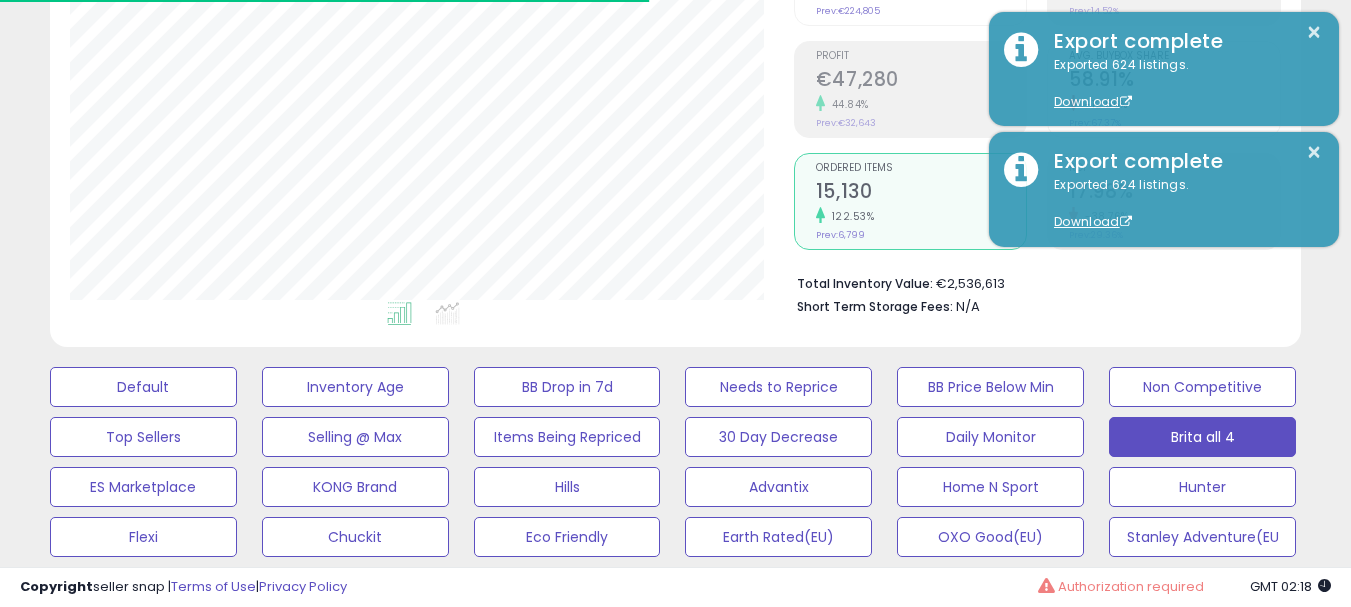 click on "Analytics
Totals For
All Selected Listings
Listings With Cost
Include Returns" 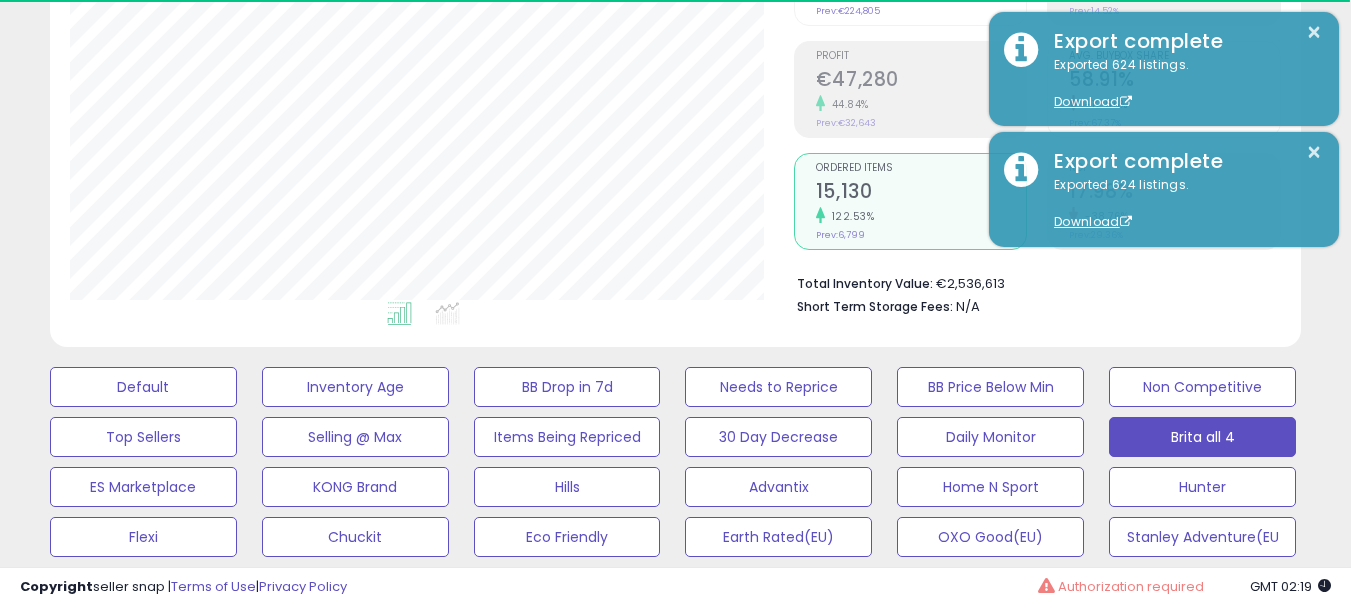 scroll, scrollTop: 563, scrollLeft: 0, axis: vertical 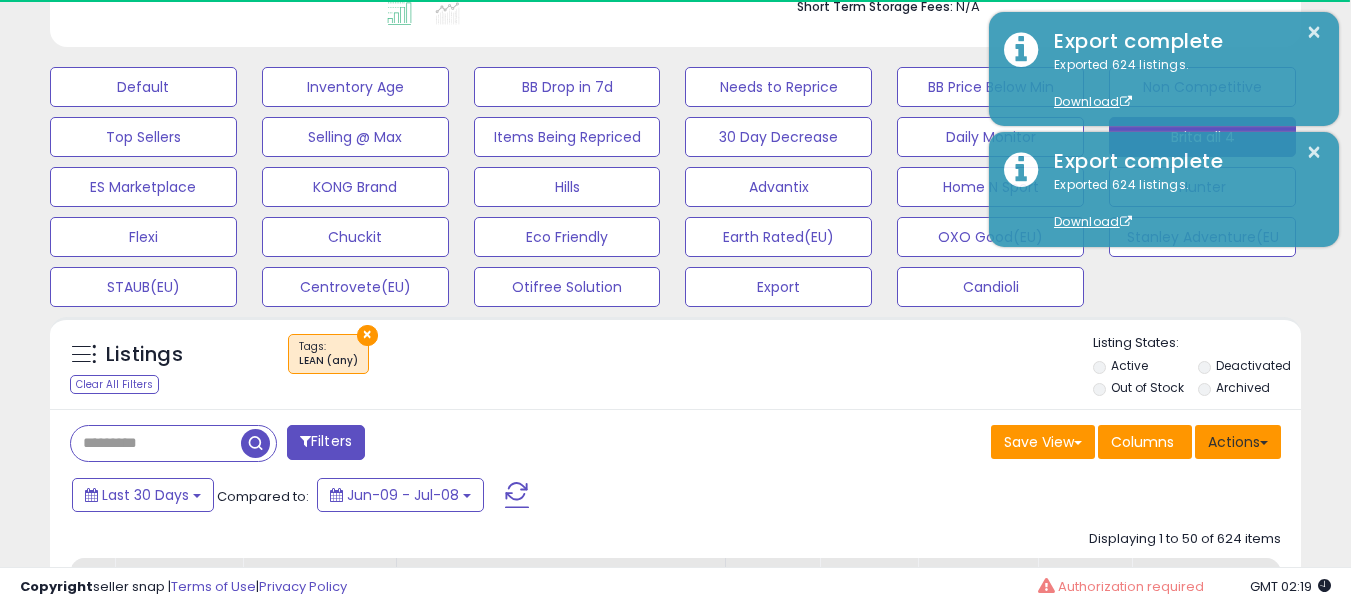 click on "Actions" at bounding box center [1238, 442] 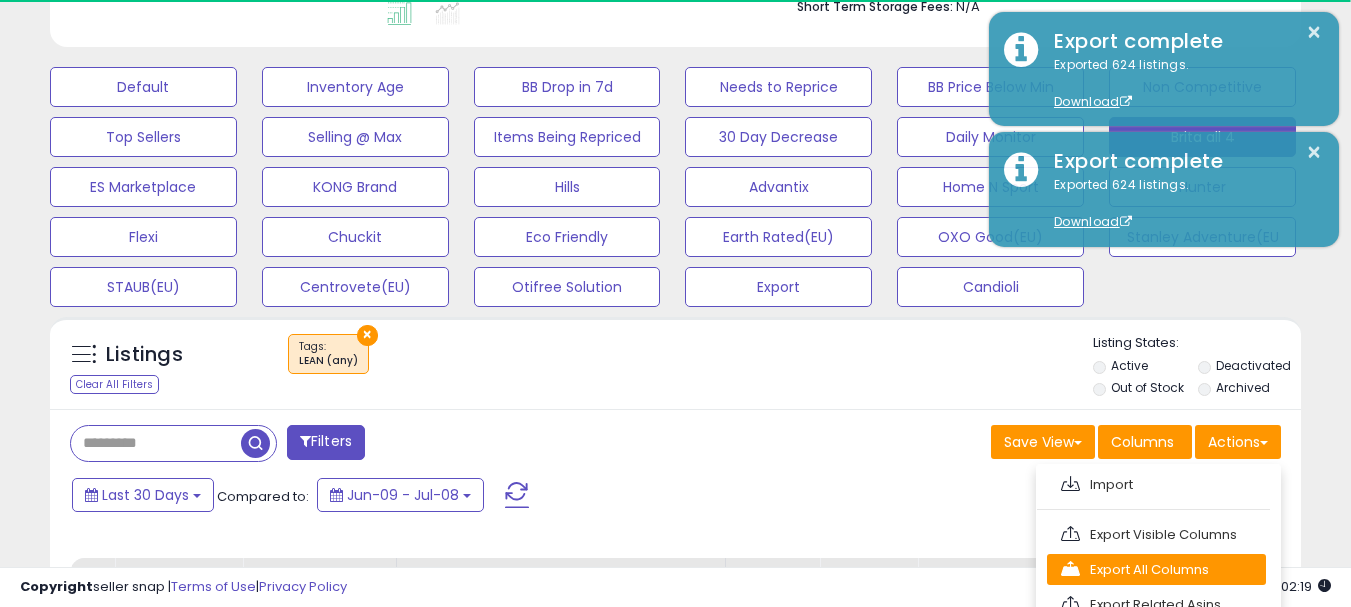 click on "Export All Columns" at bounding box center [1156, 569] 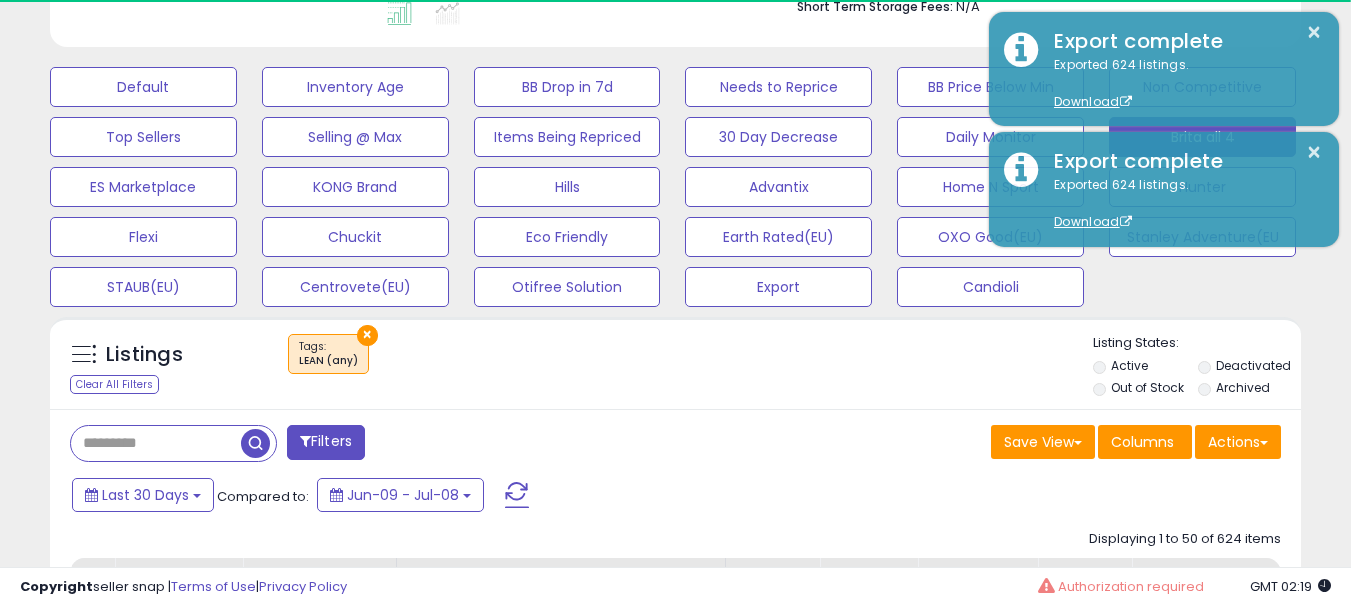 click on "× Tags" at bounding box center [678, 362] 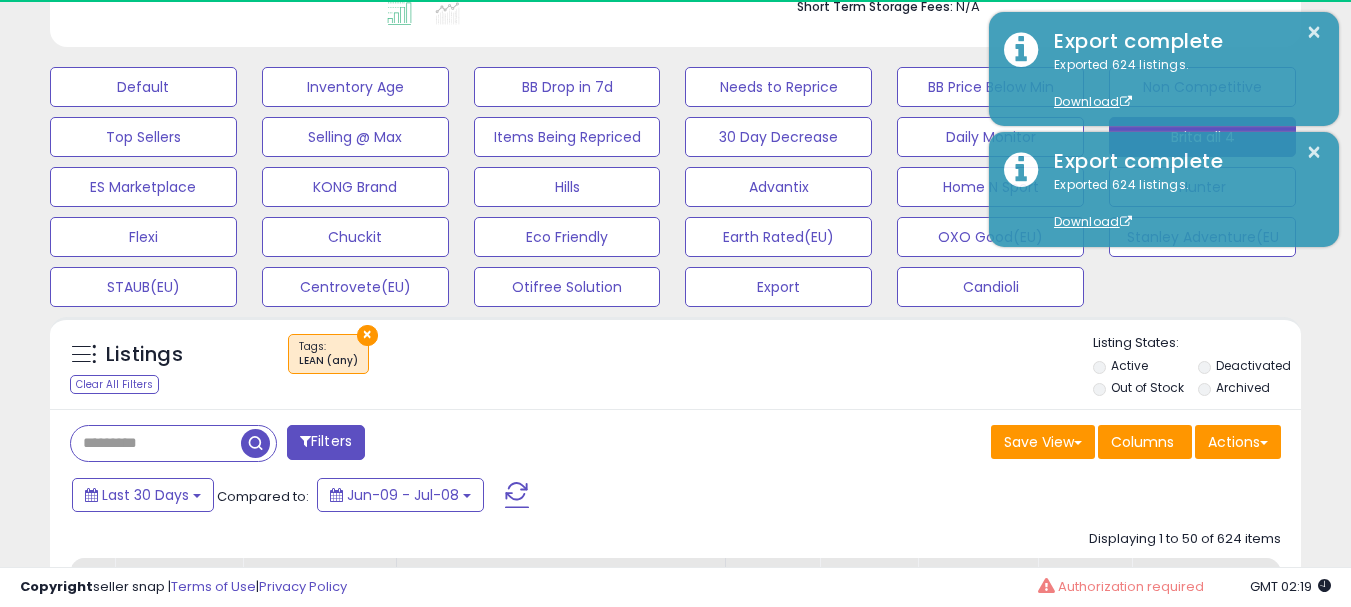click on "× Tags" at bounding box center (678, 362) 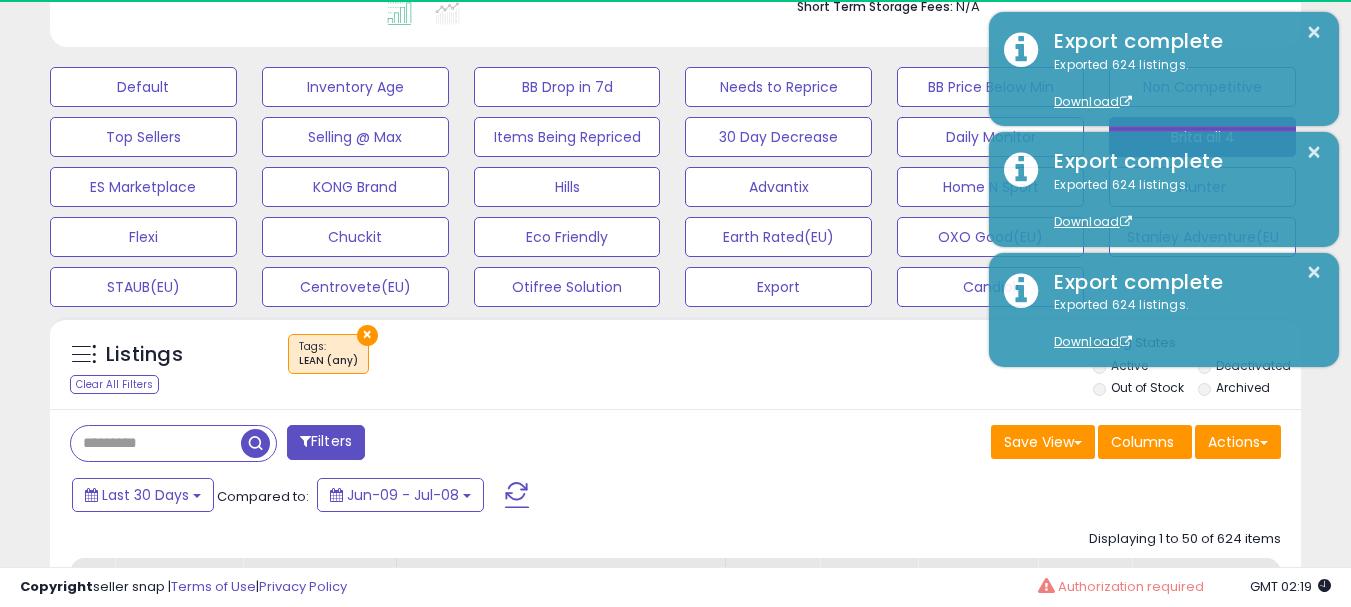 click on "Listings
Clear All Filters
× Tags LEAN (any)" at bounding box center [675, 368] 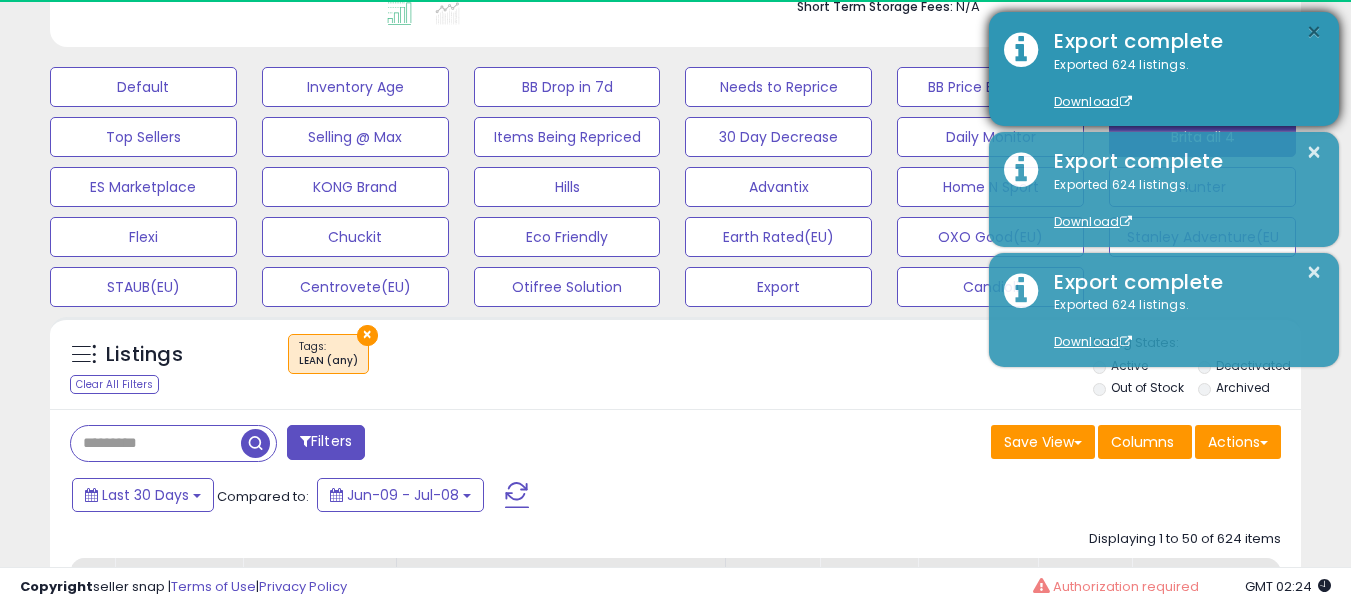 click on "×" at bounding box center [1314, 32] 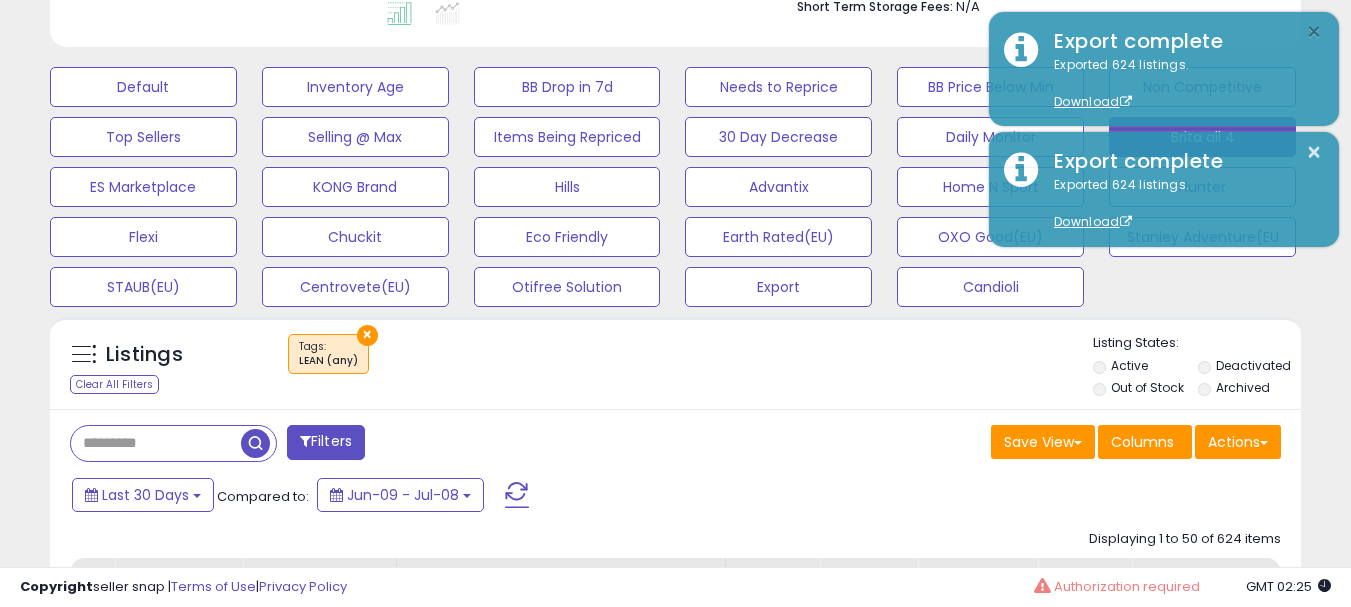 click on "×" at bounding box center [1314, 32] 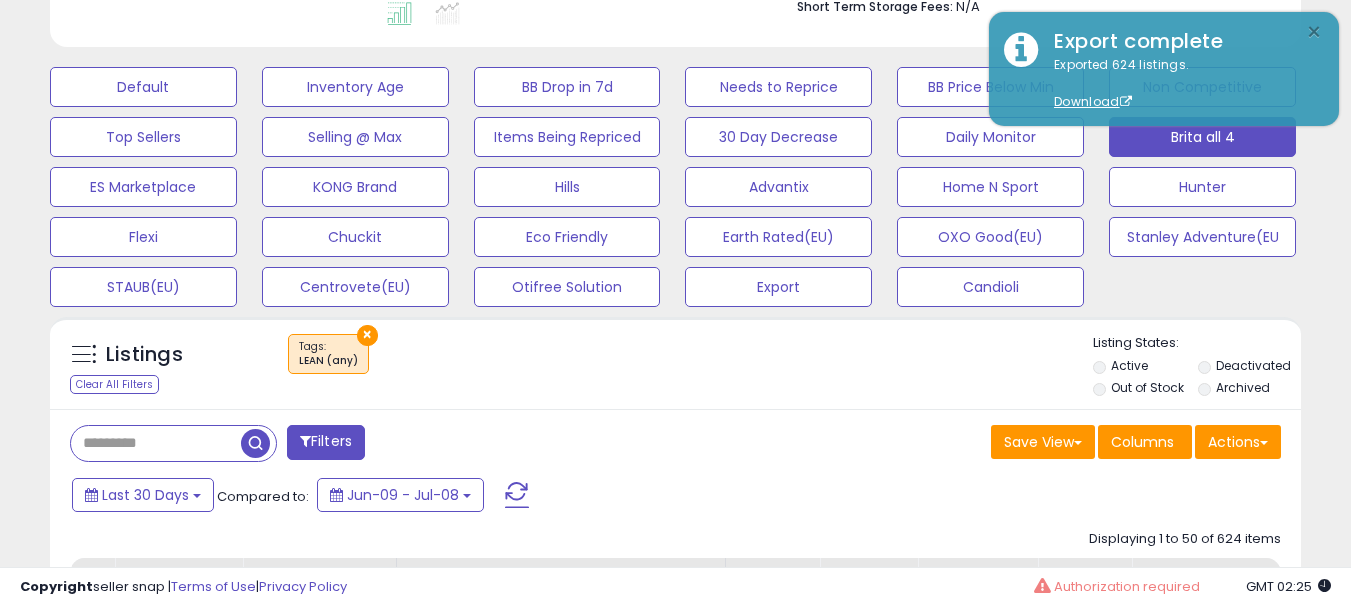 click on "×" at bounding box center (1314, 32) 